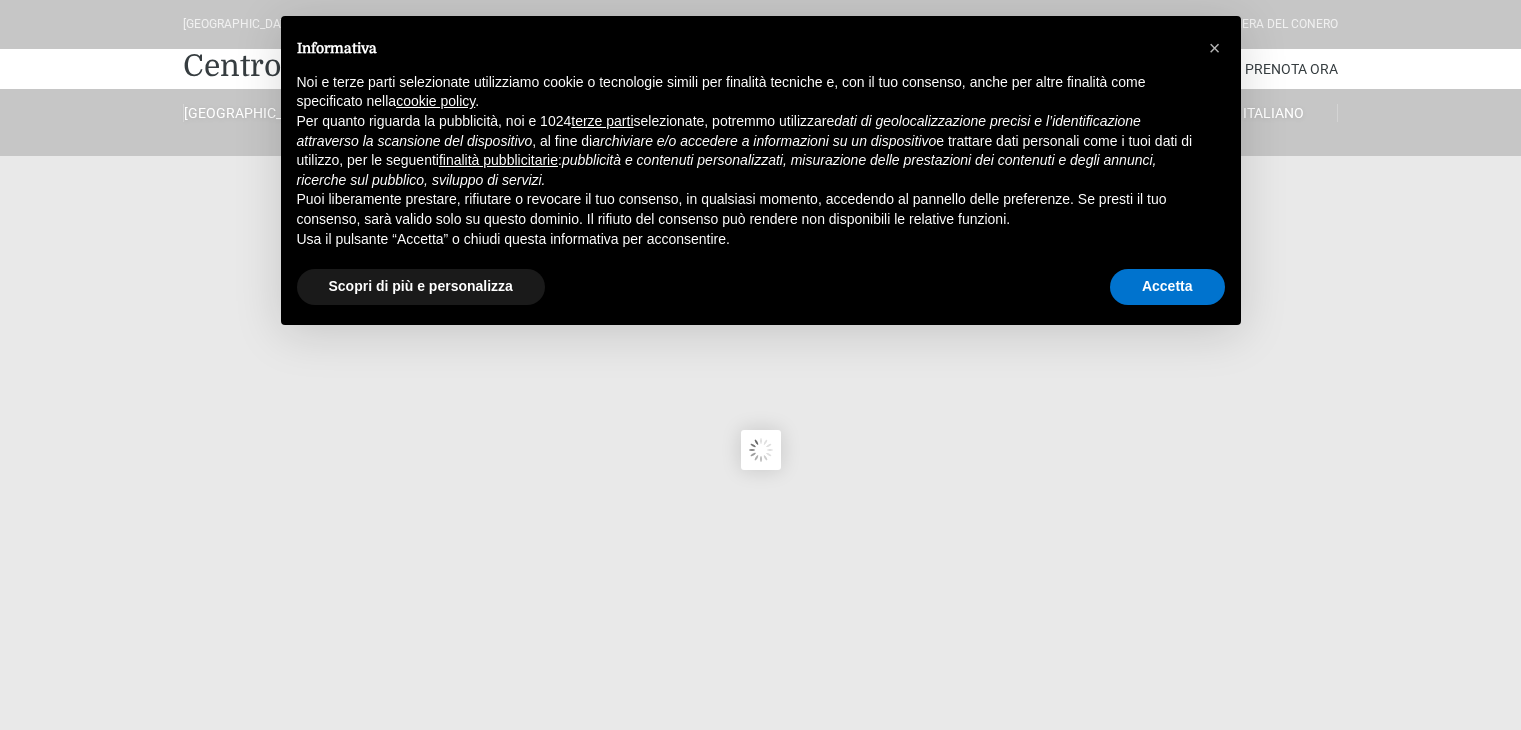 scroll, scrollTop: 0, scrollLeft: 0, axis: both 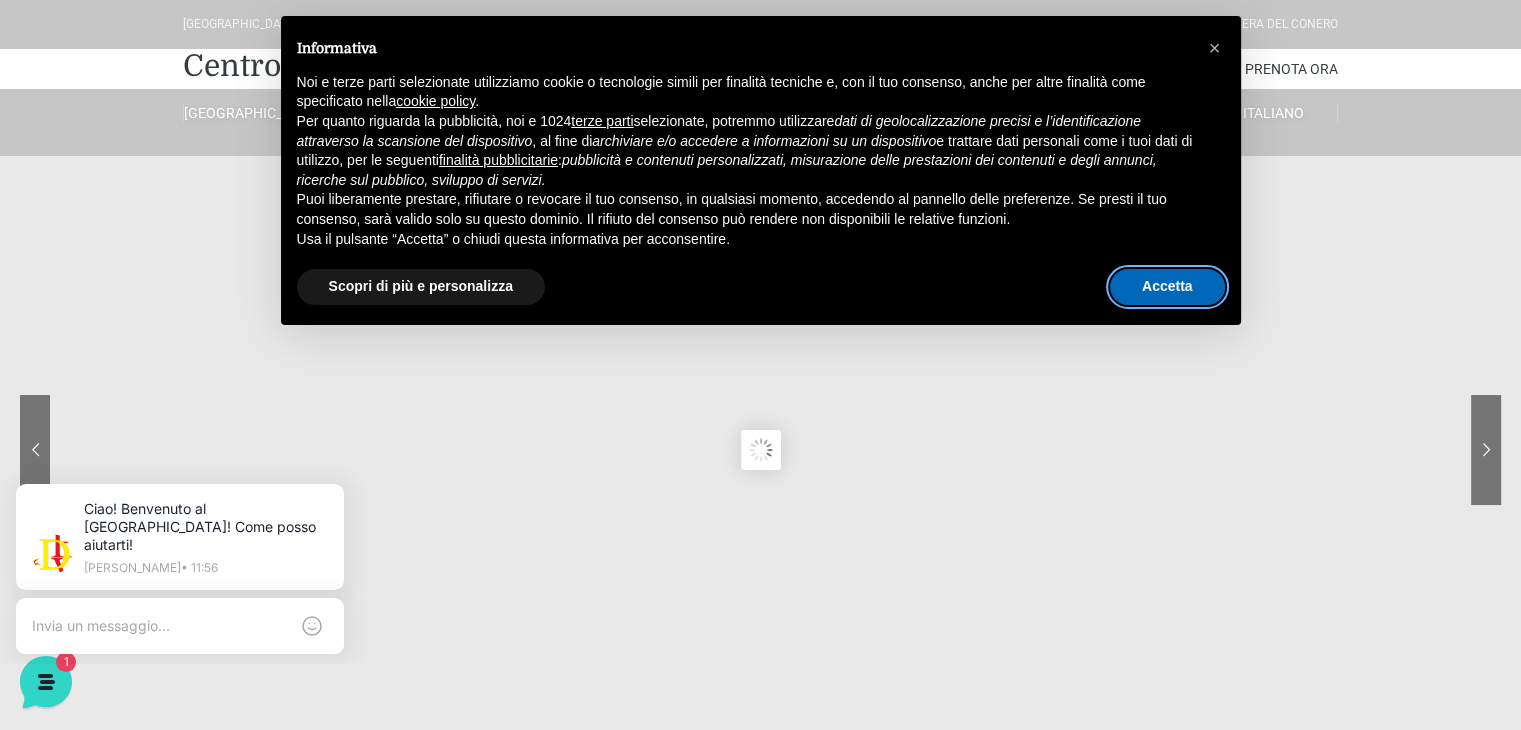 click on "Accetta" at bounding box center [1167, 287] 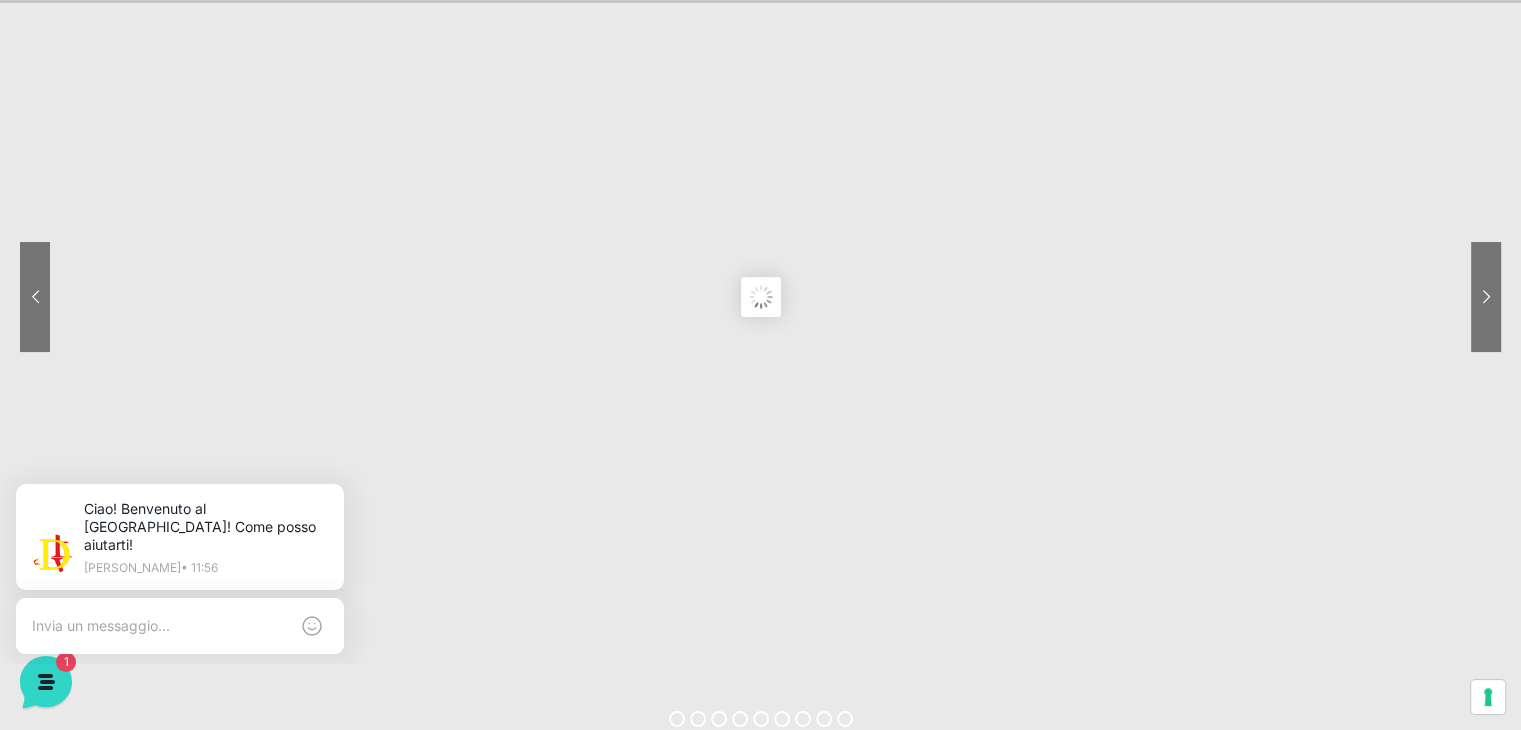 scroll, scrollTop: 161, scrollLeft: 0, axis: vertical 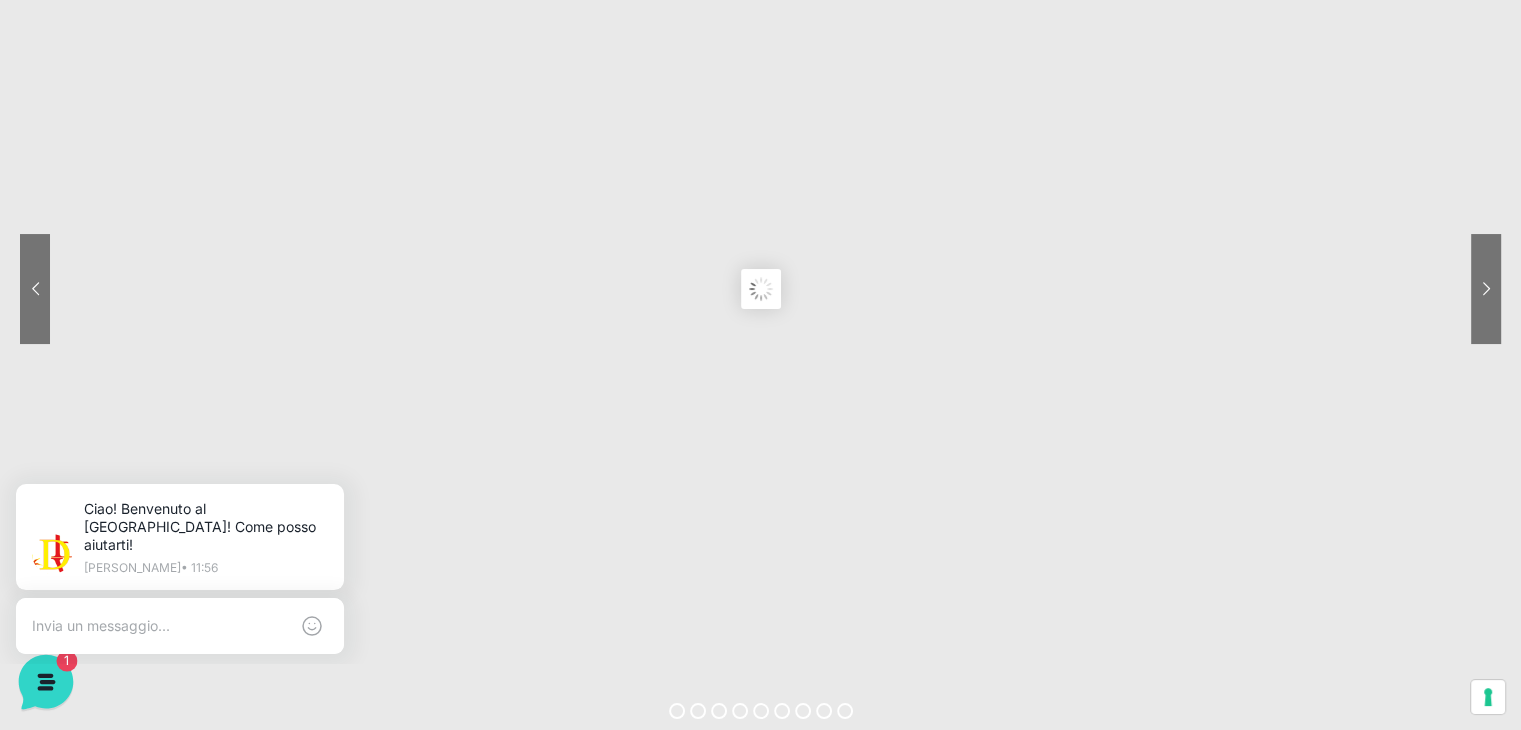 click 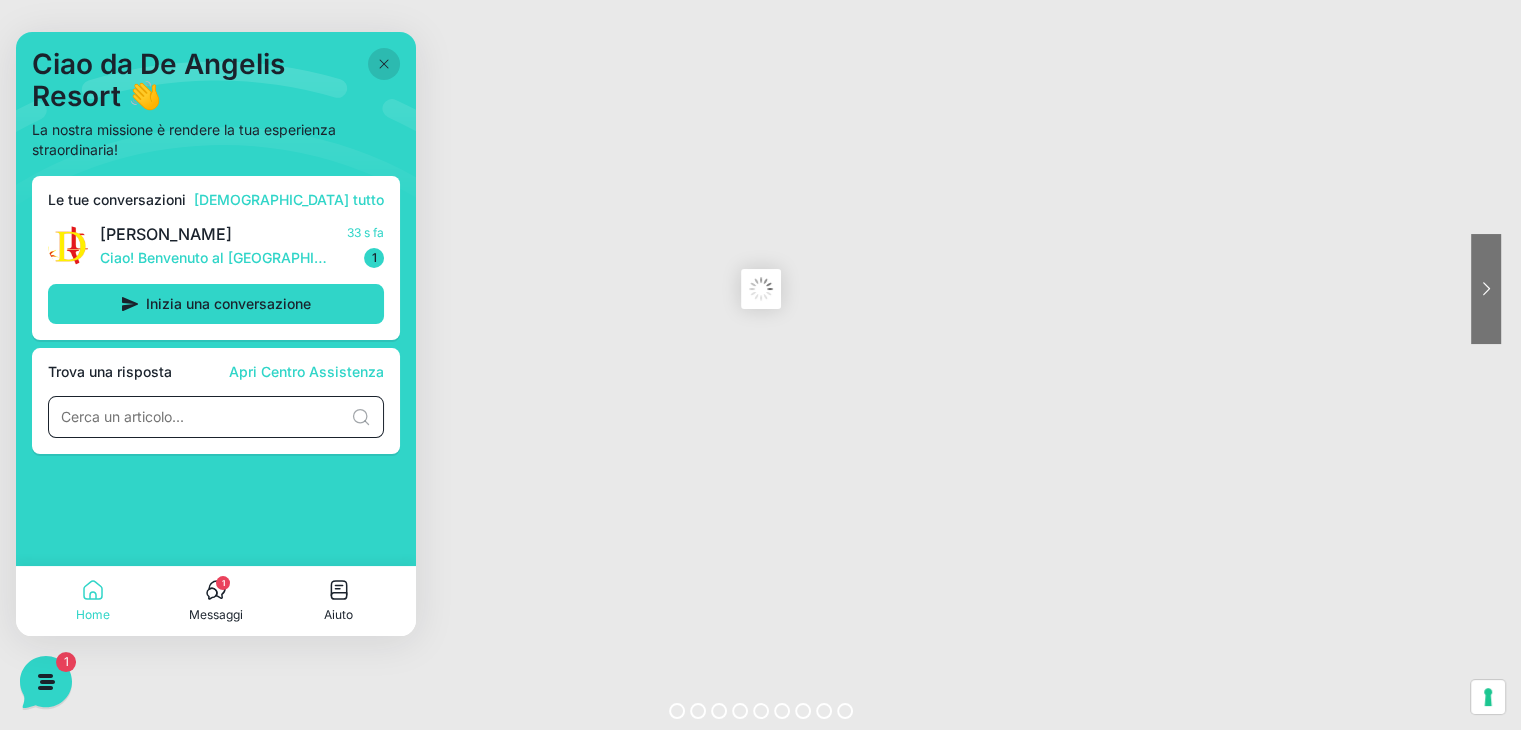 click at bounding box center [202, 417] 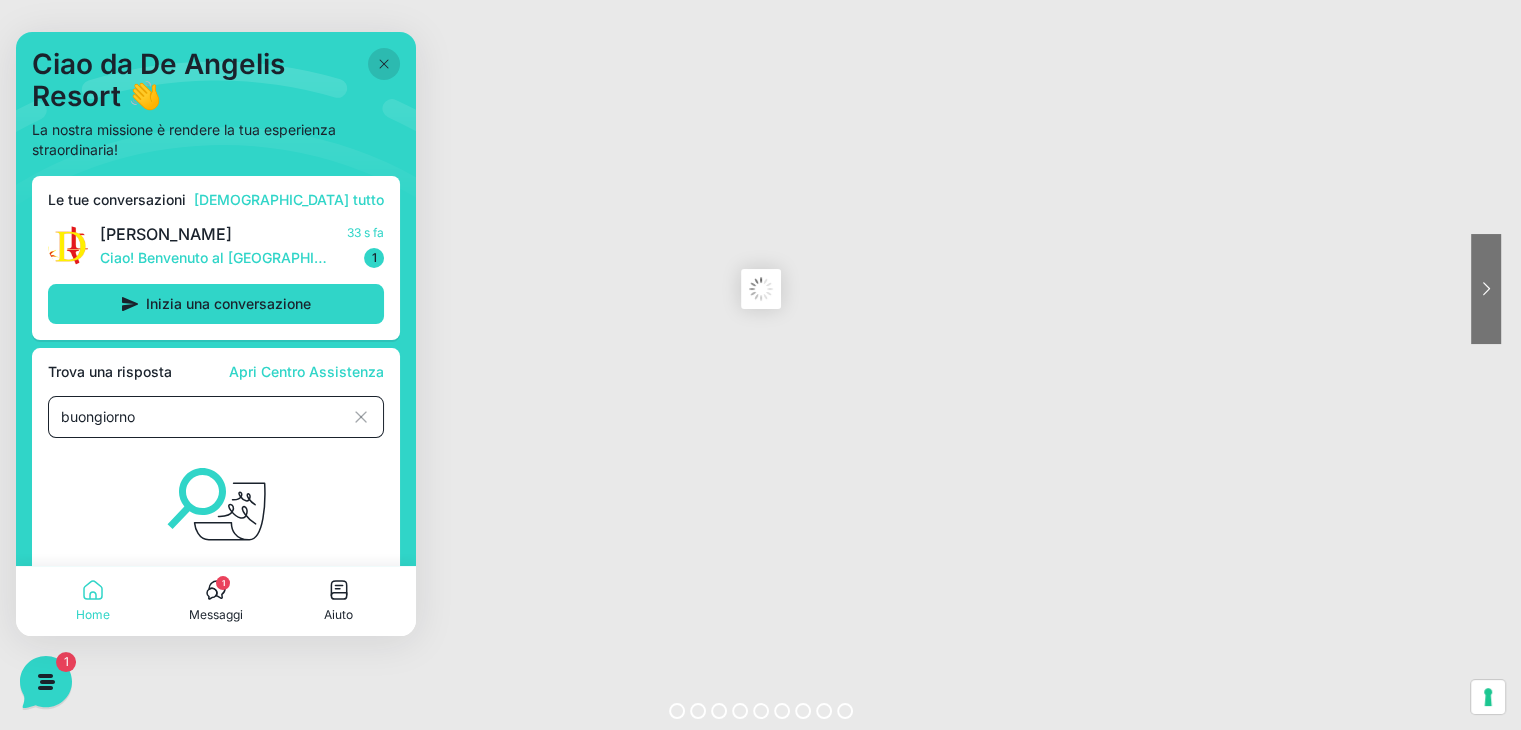 type on "buongiorno" 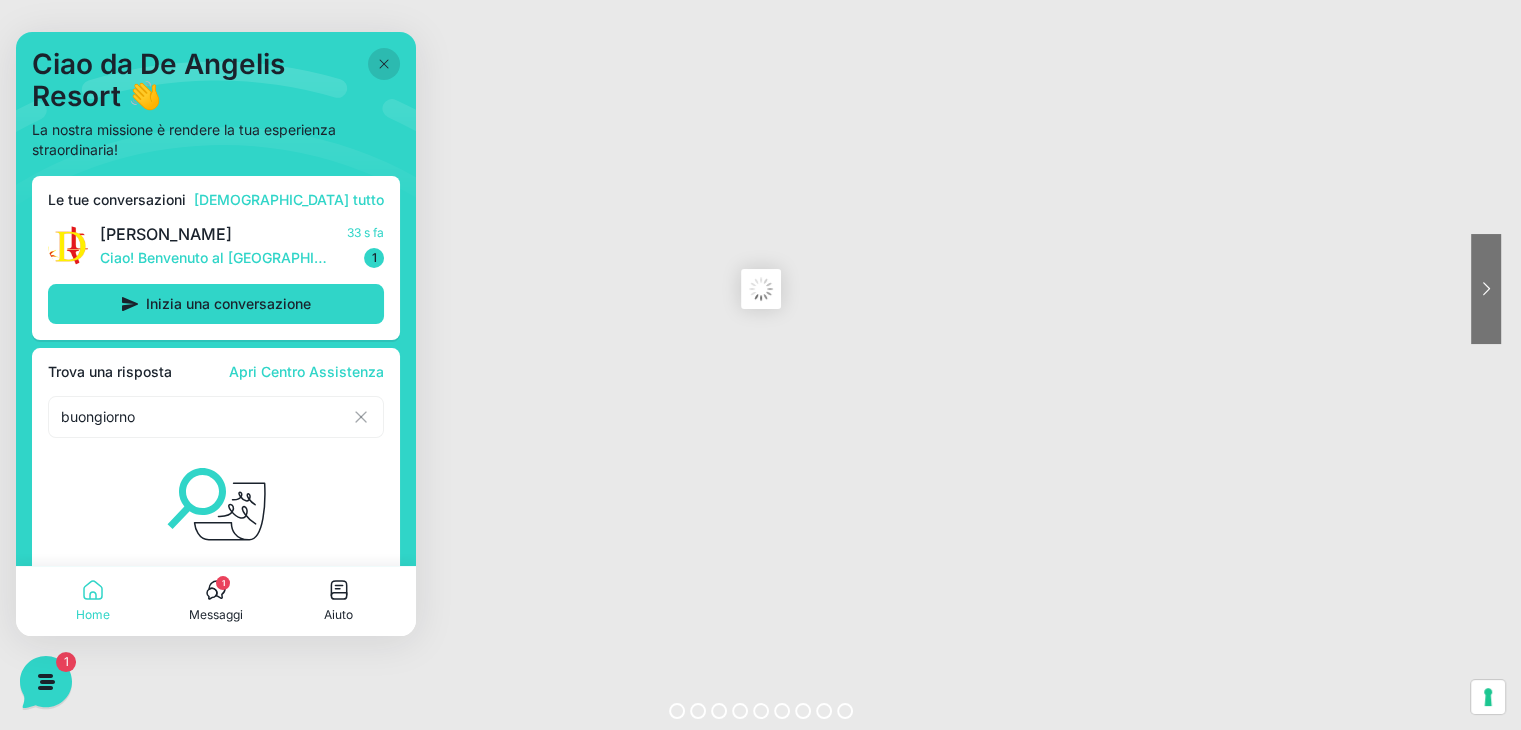 click 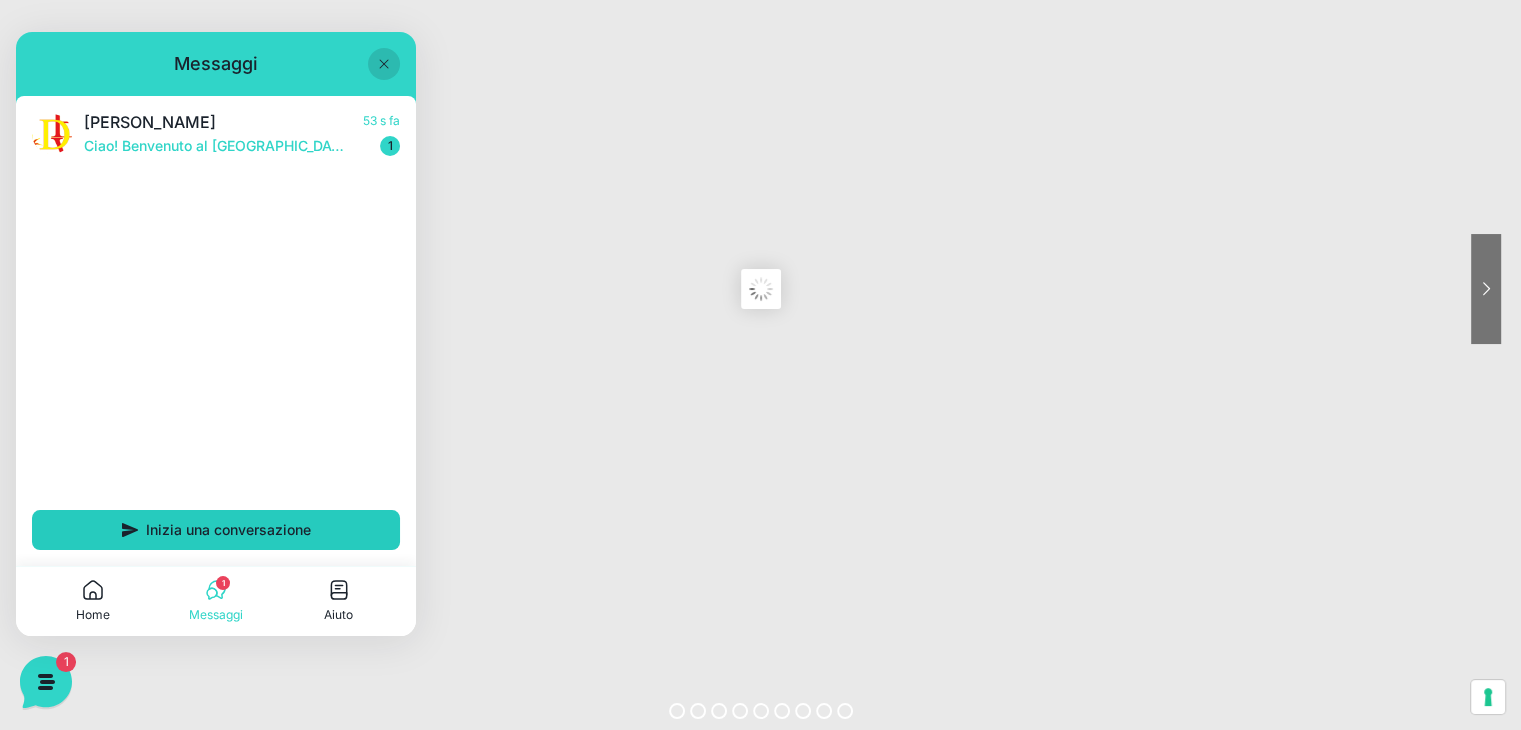 click on "Inizia una conversazione" at bounding box center (228, 530) 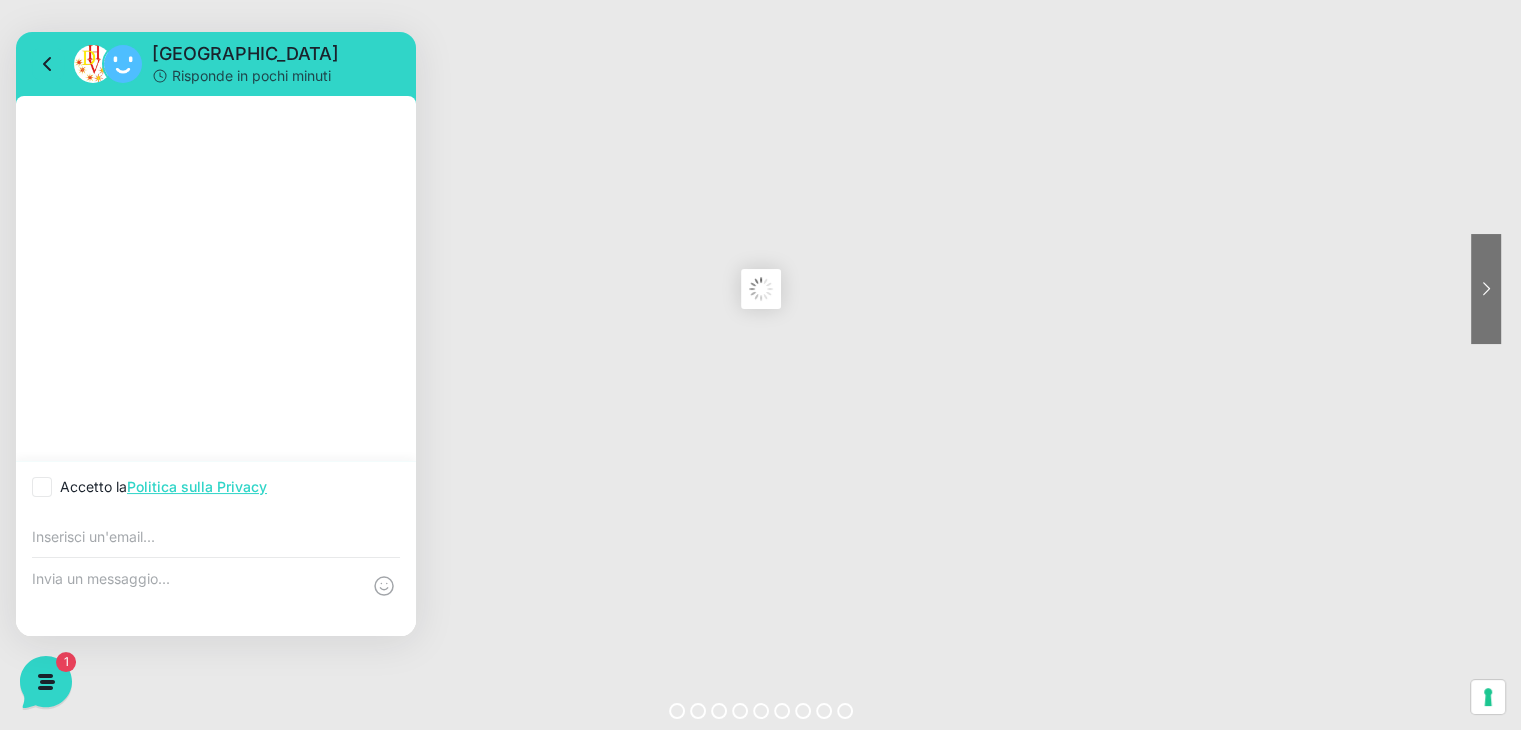 click 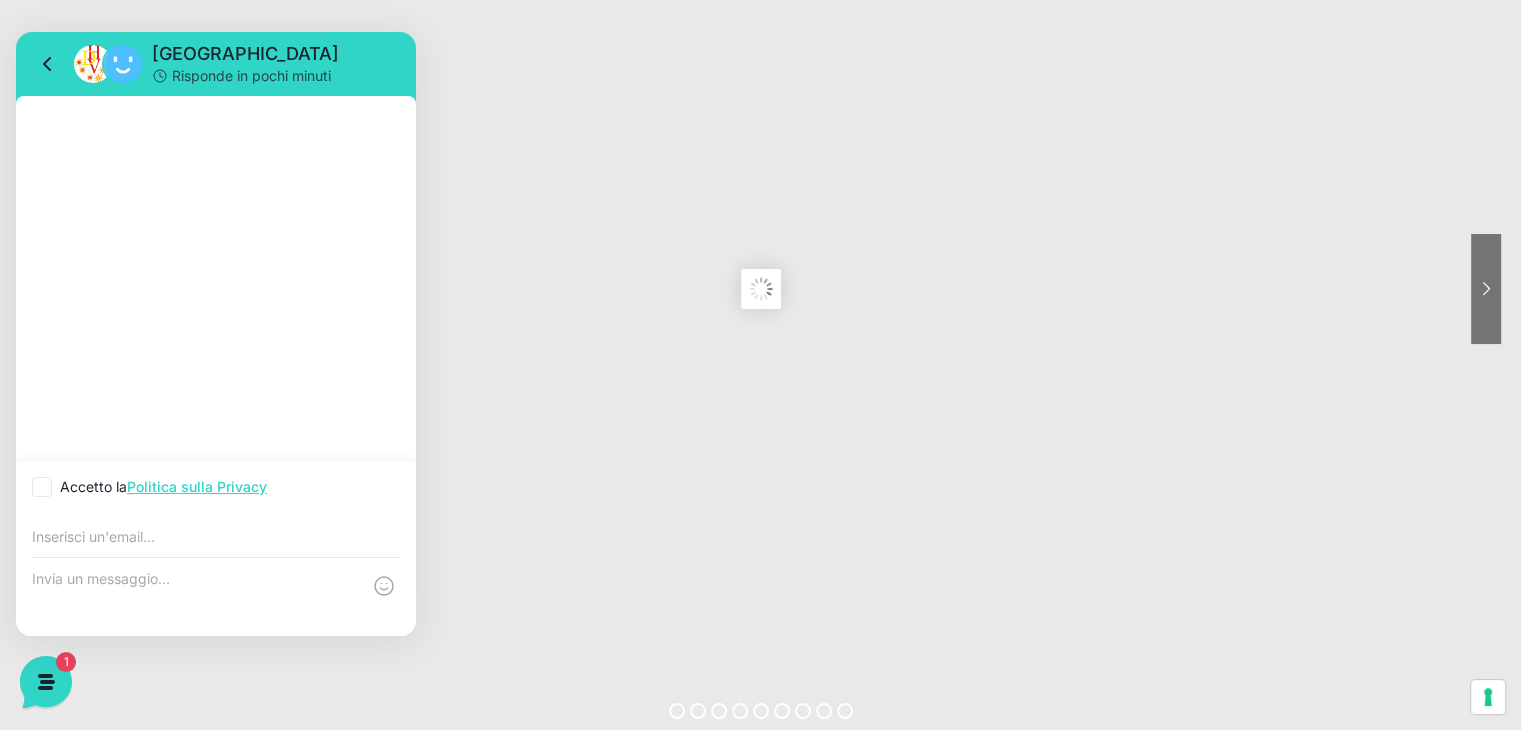 click on "Accetto la  Politica sulla Privacy" at bounding box center [38, 487] 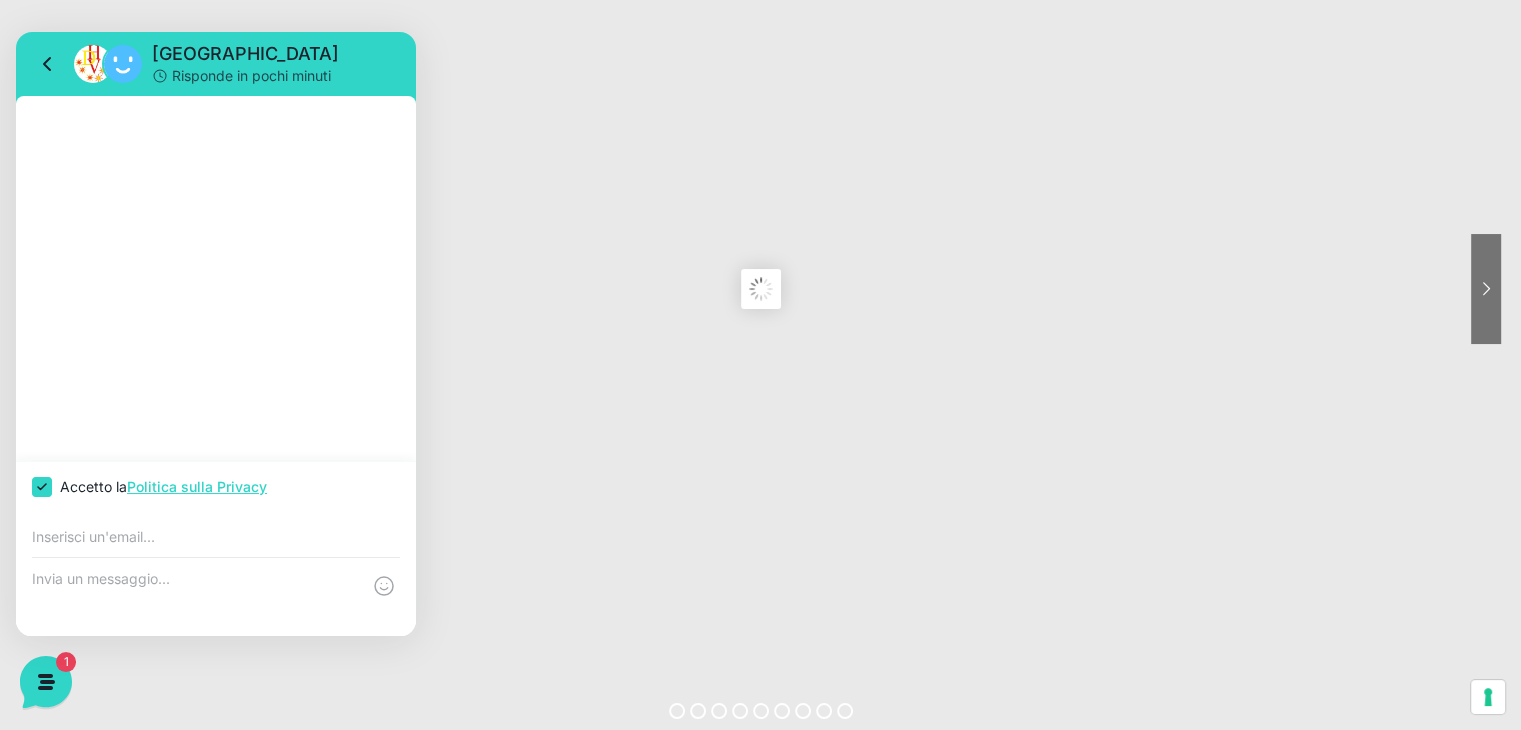 checkbox on "true" 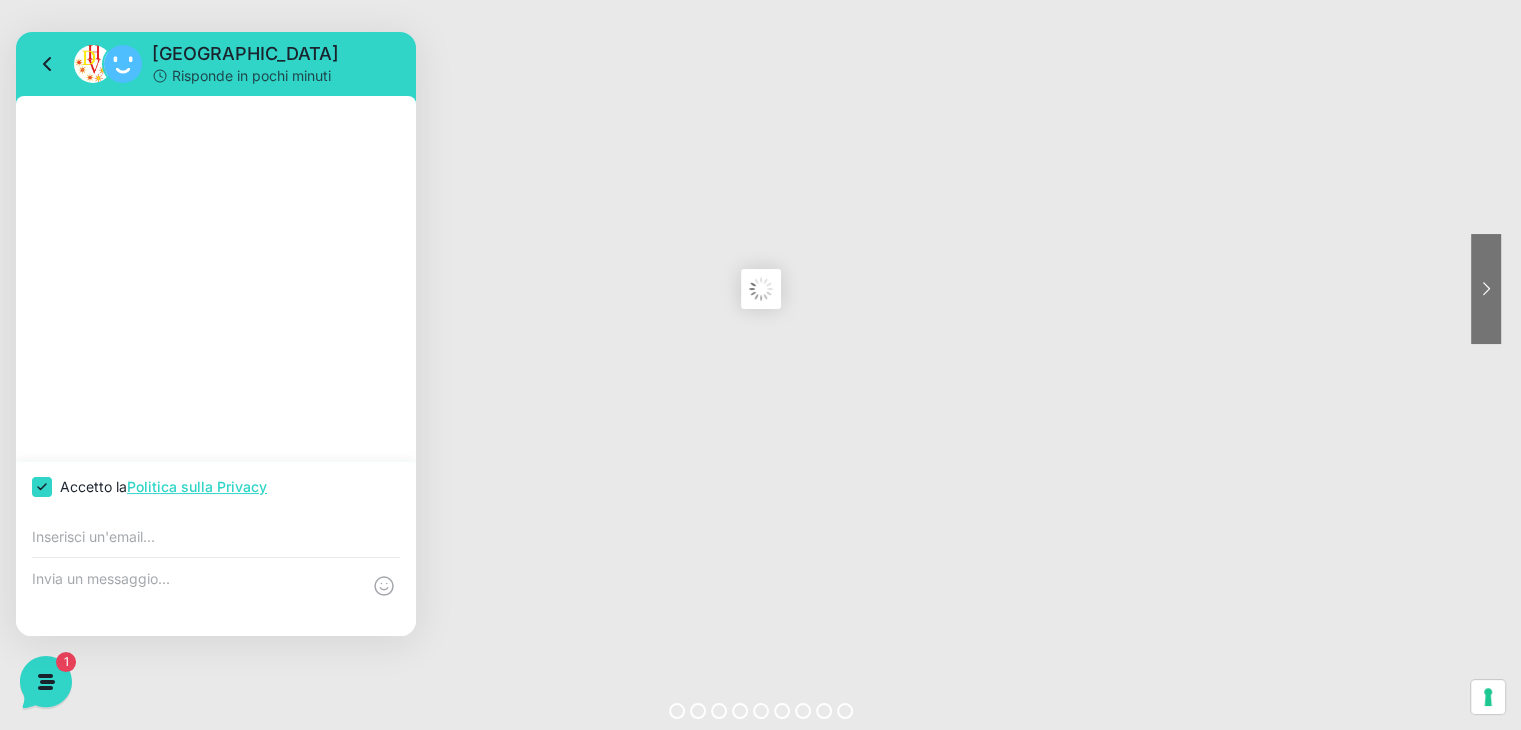click at bounding box center (216, 537) 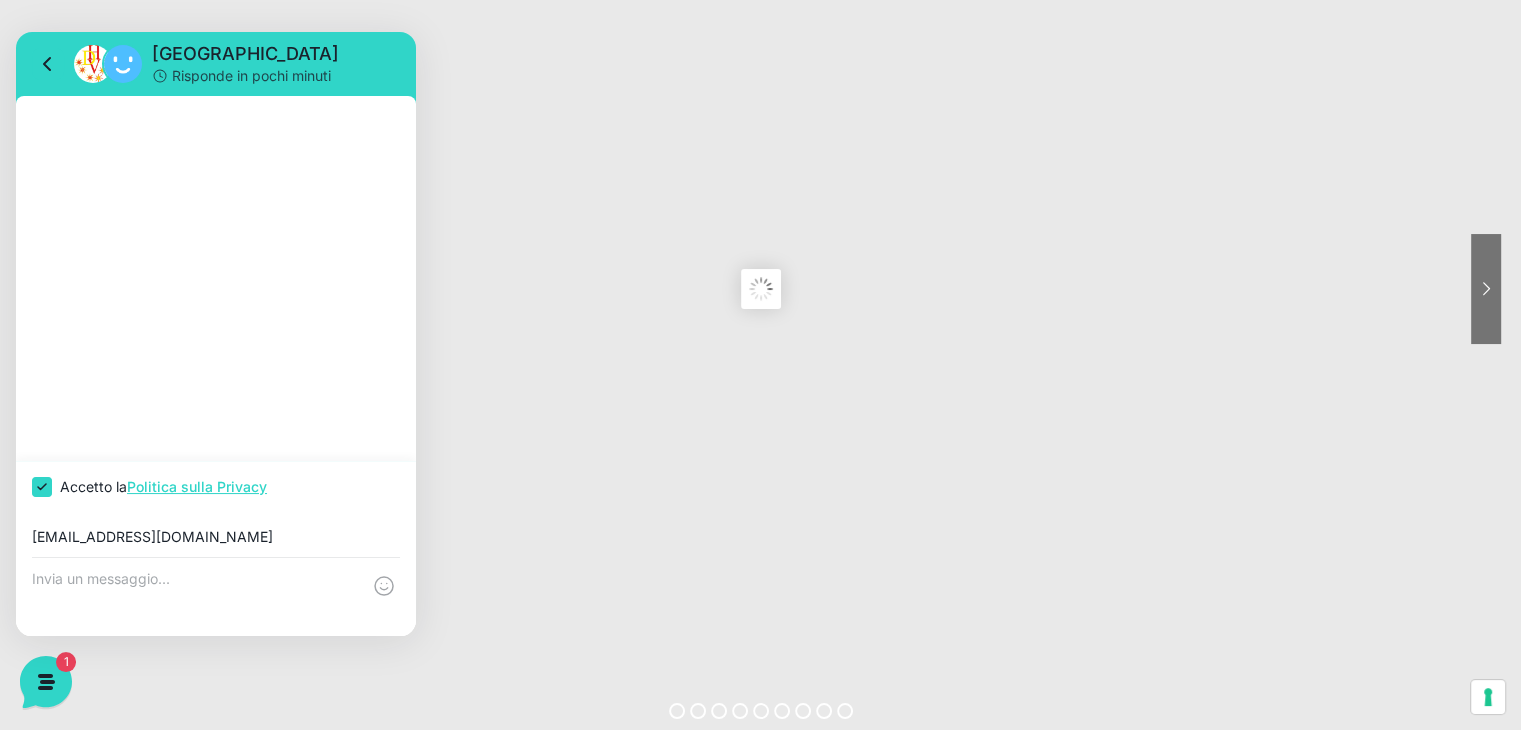 type on "andreaveg@hotmail.it" 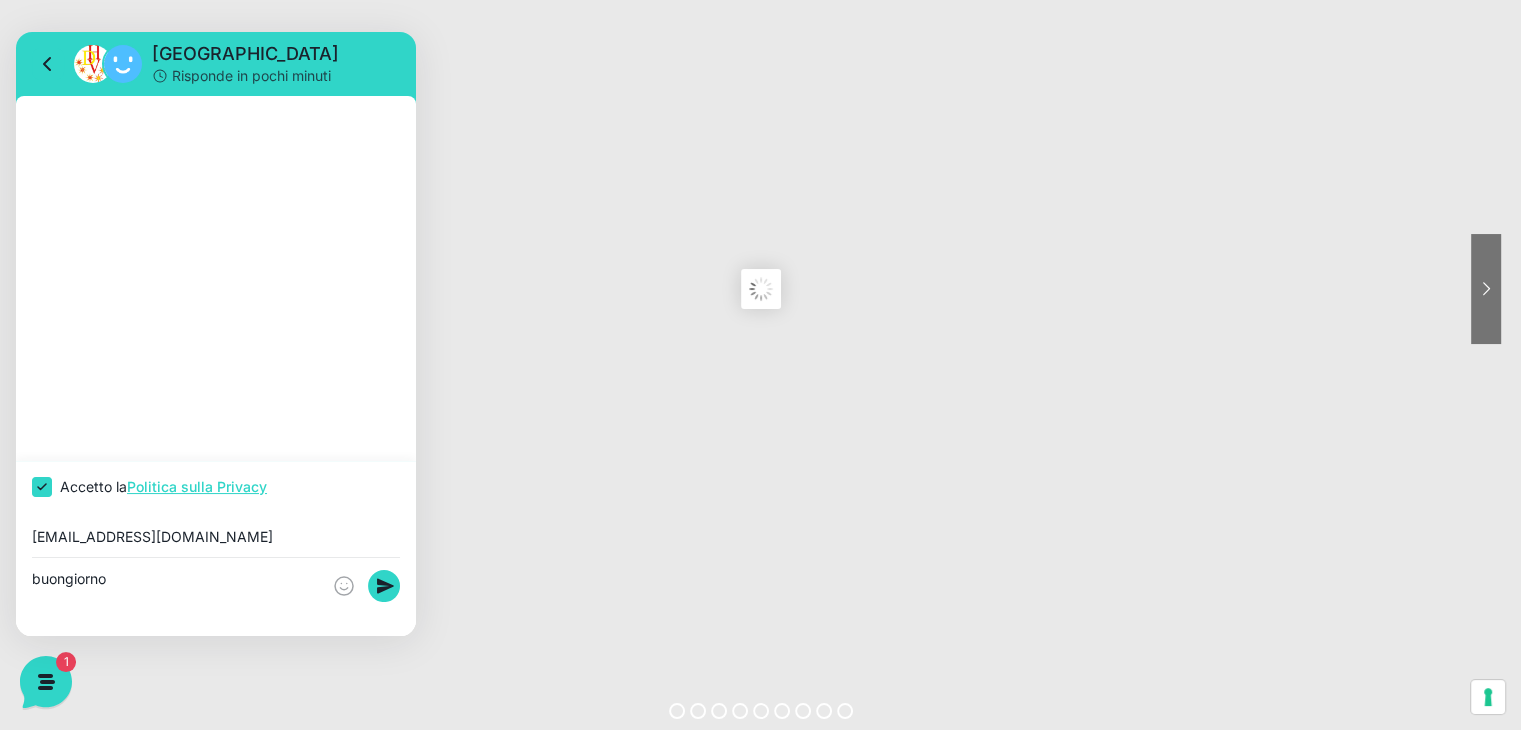 type on "buongiorno" 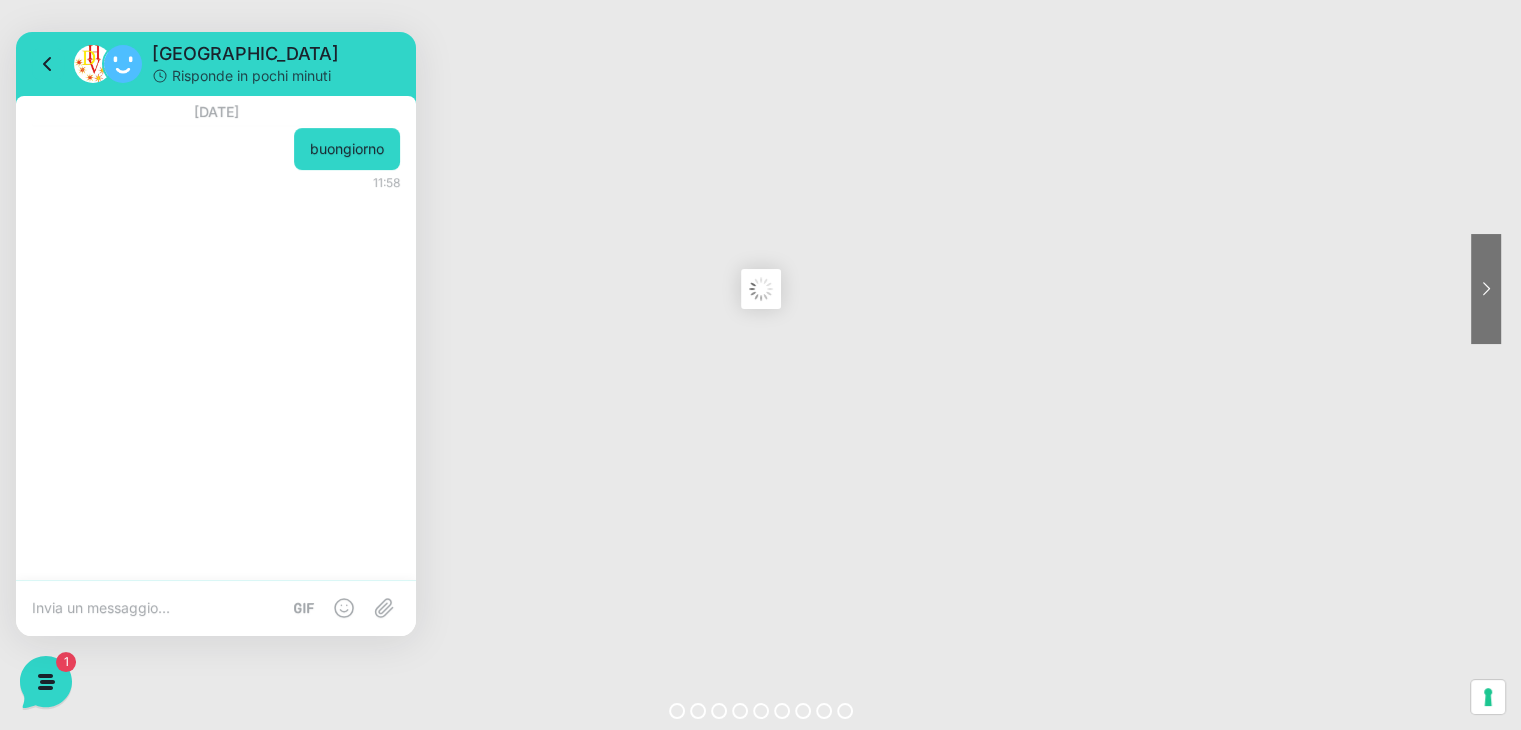 click at bounding box center [156, 608] 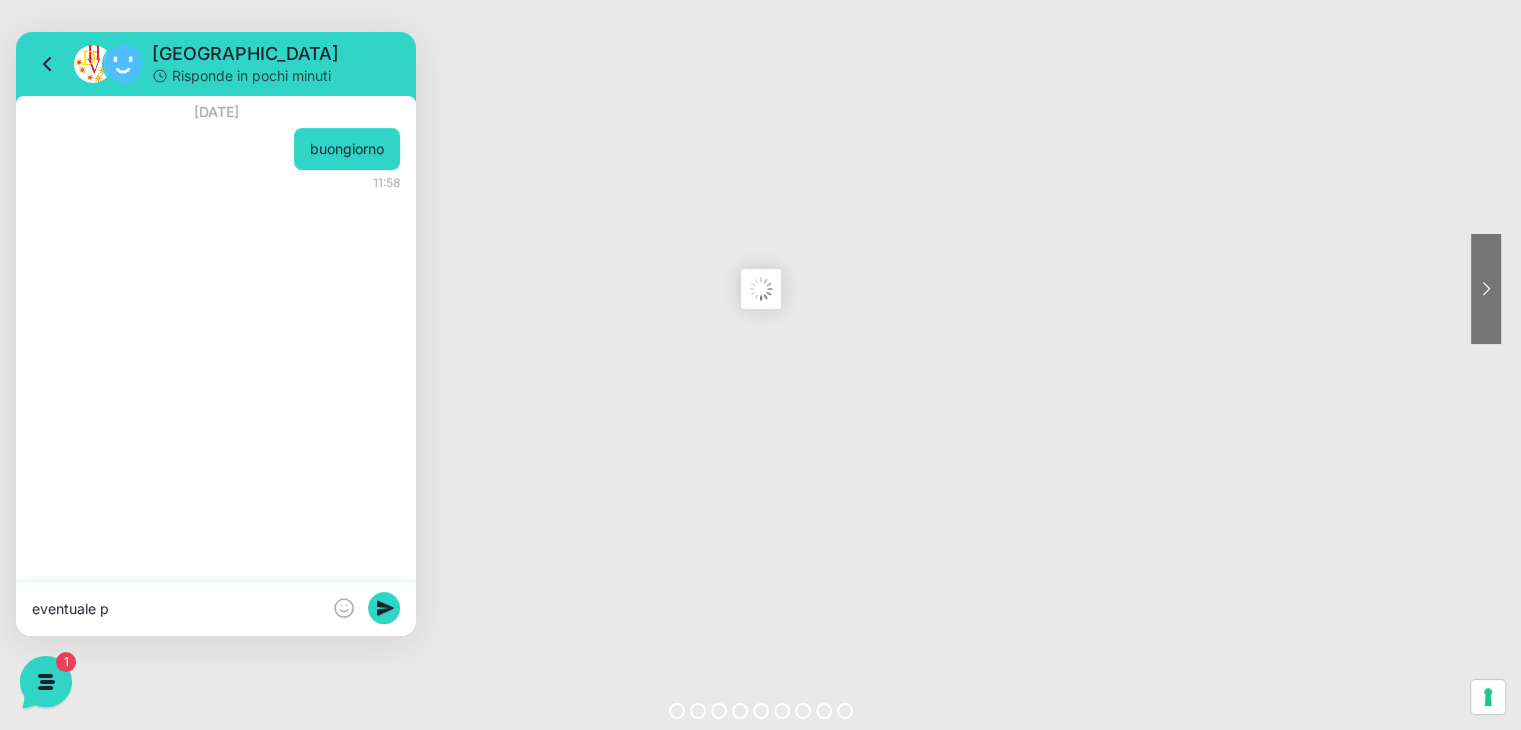 scroll, scrollTop: 0, scrollLeft: 0, axis: both 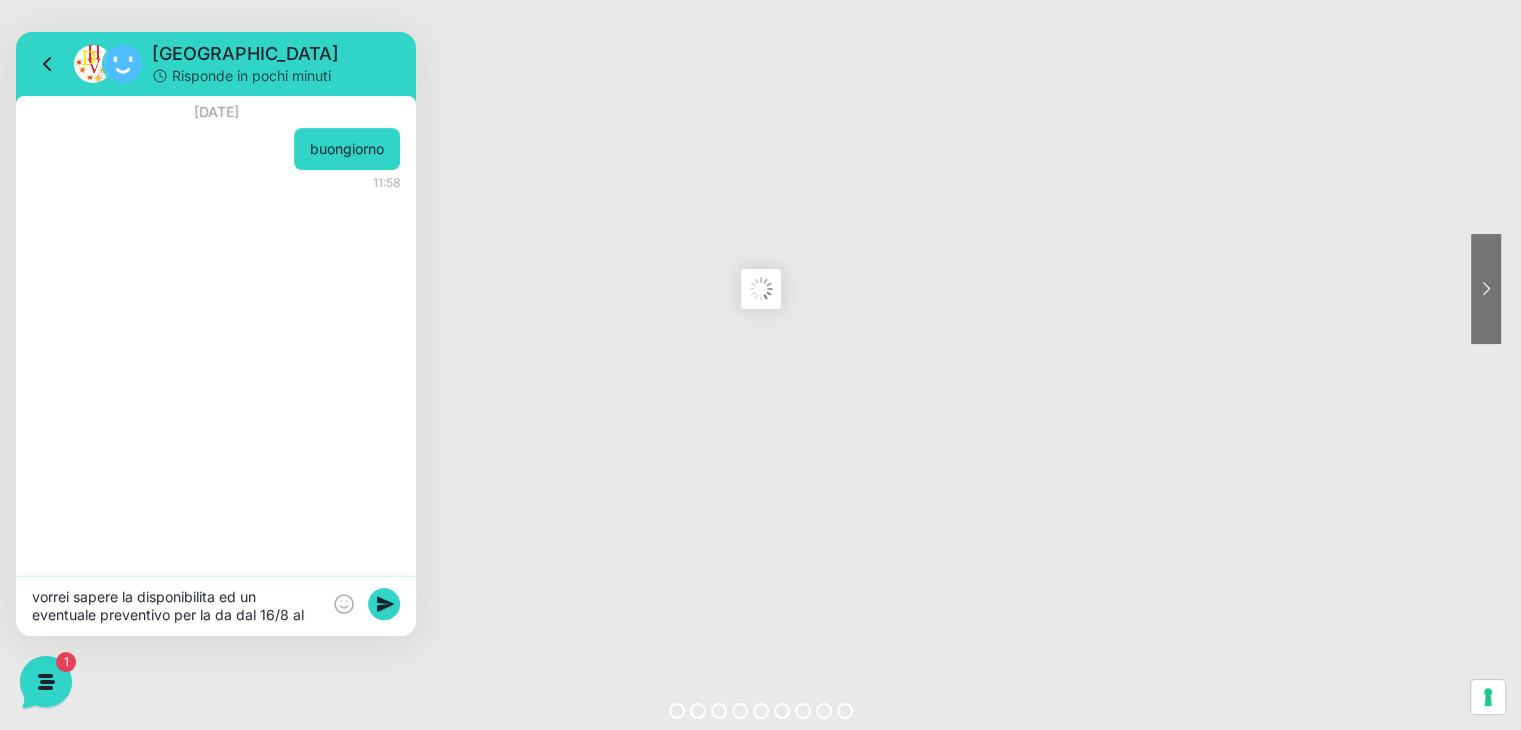 click on "vorrei sapere la disponibilita ed un eventuale preventivo per la da dal 16/8 al" at bounding box center (176, 606) 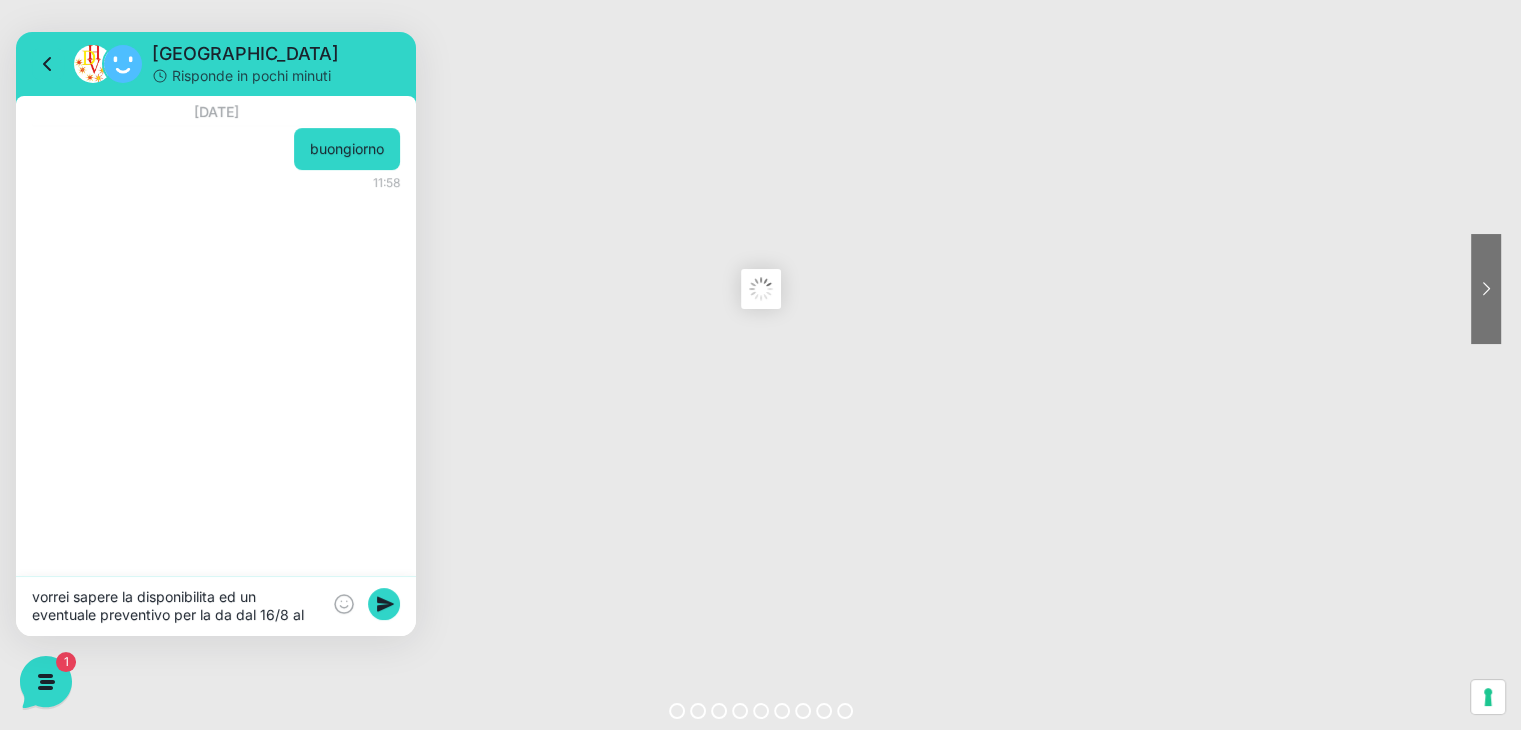 scroll, scrollTop: 16, scrollLeft: 0, axis: vertical 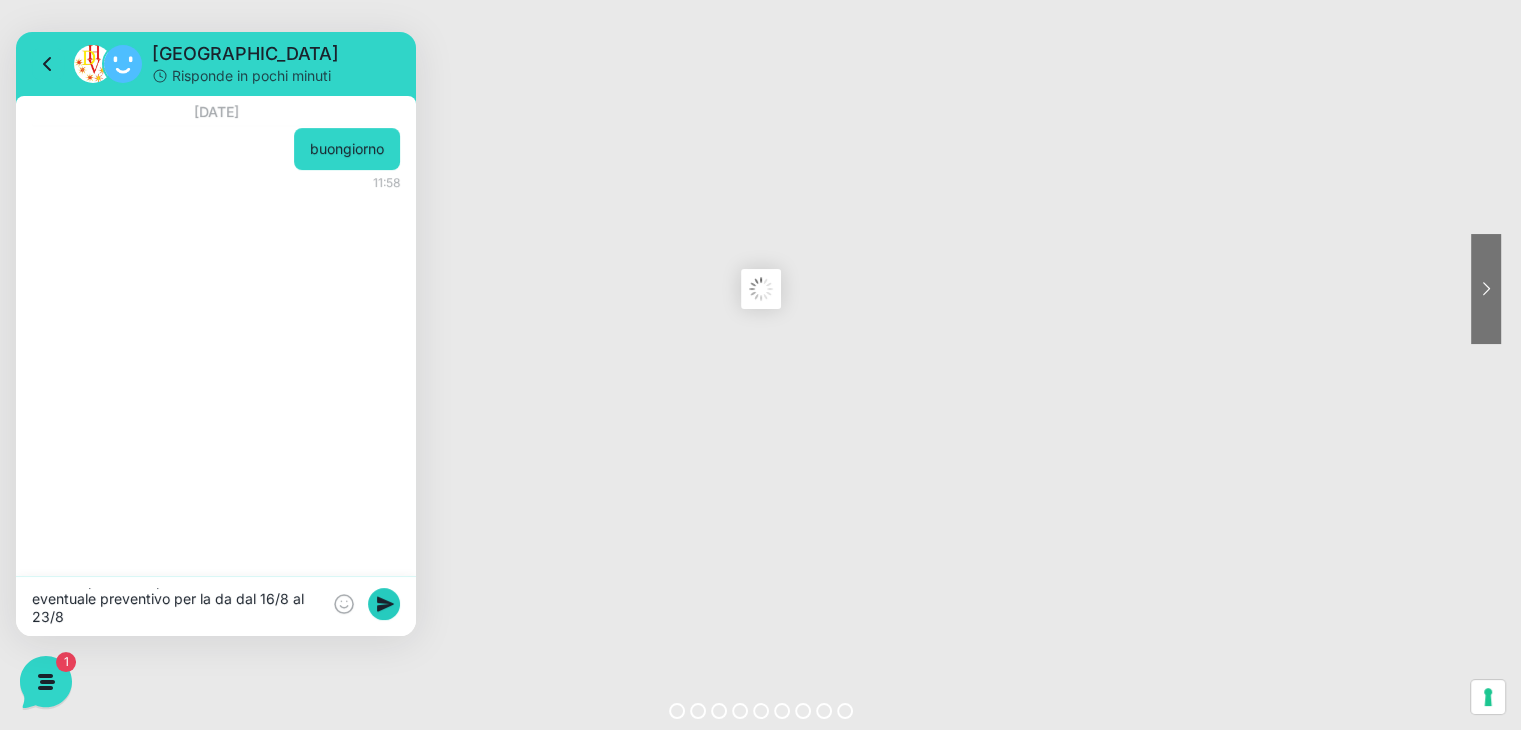 type on "vorrei sapere la disponibilita ed un eventuale preventivo per la da dal 16/8 al 23/8" 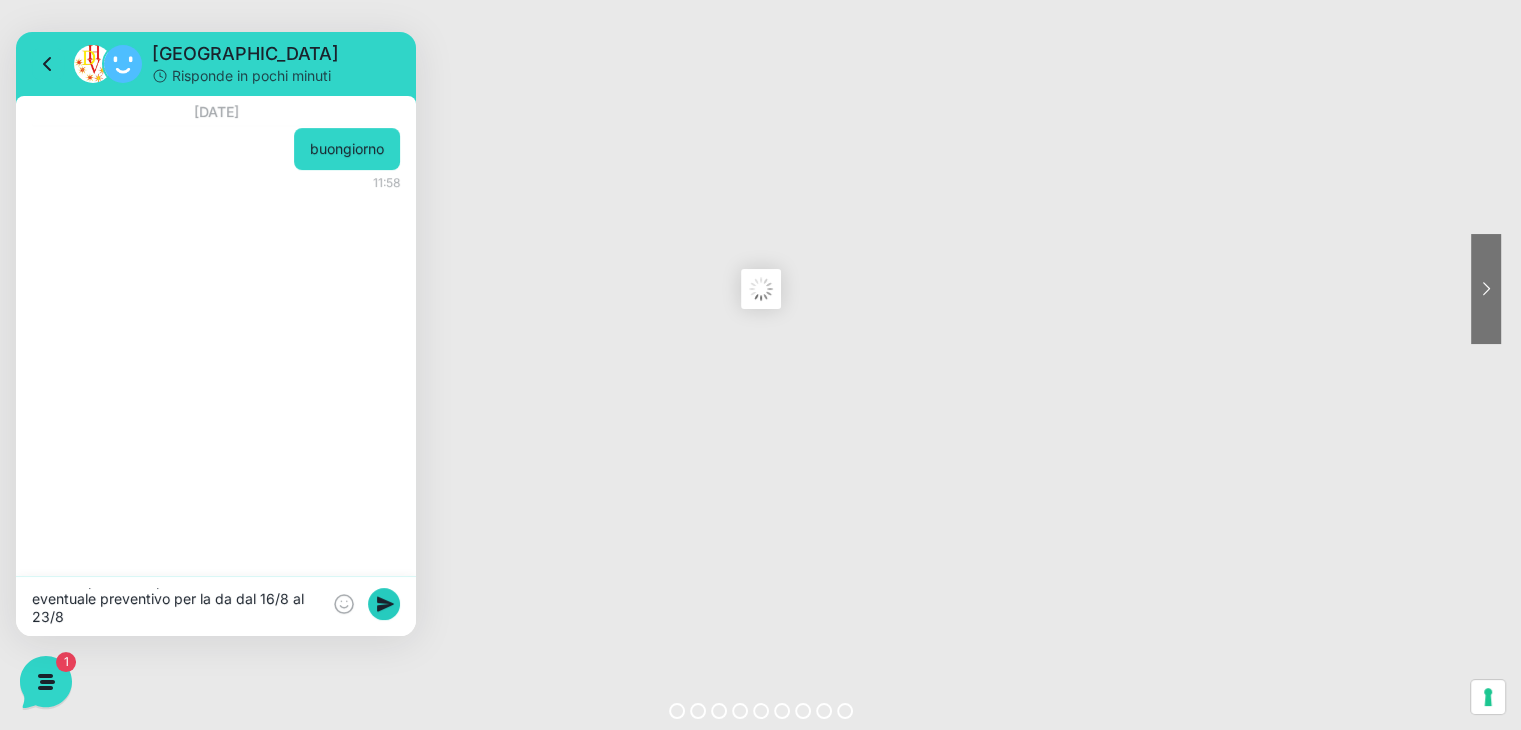 click 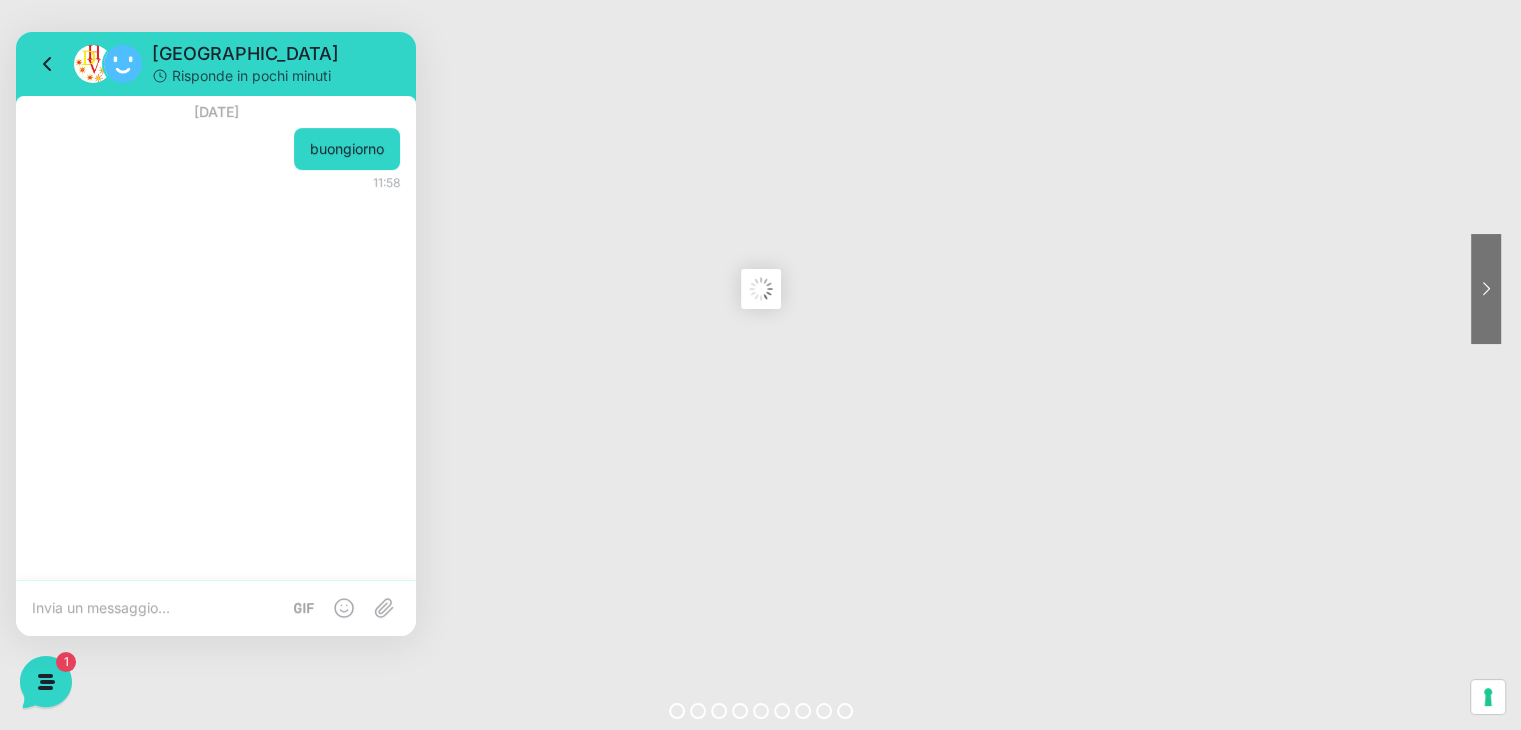 scroll, scrollTop: 0, scrollLeft: 0, axis: both 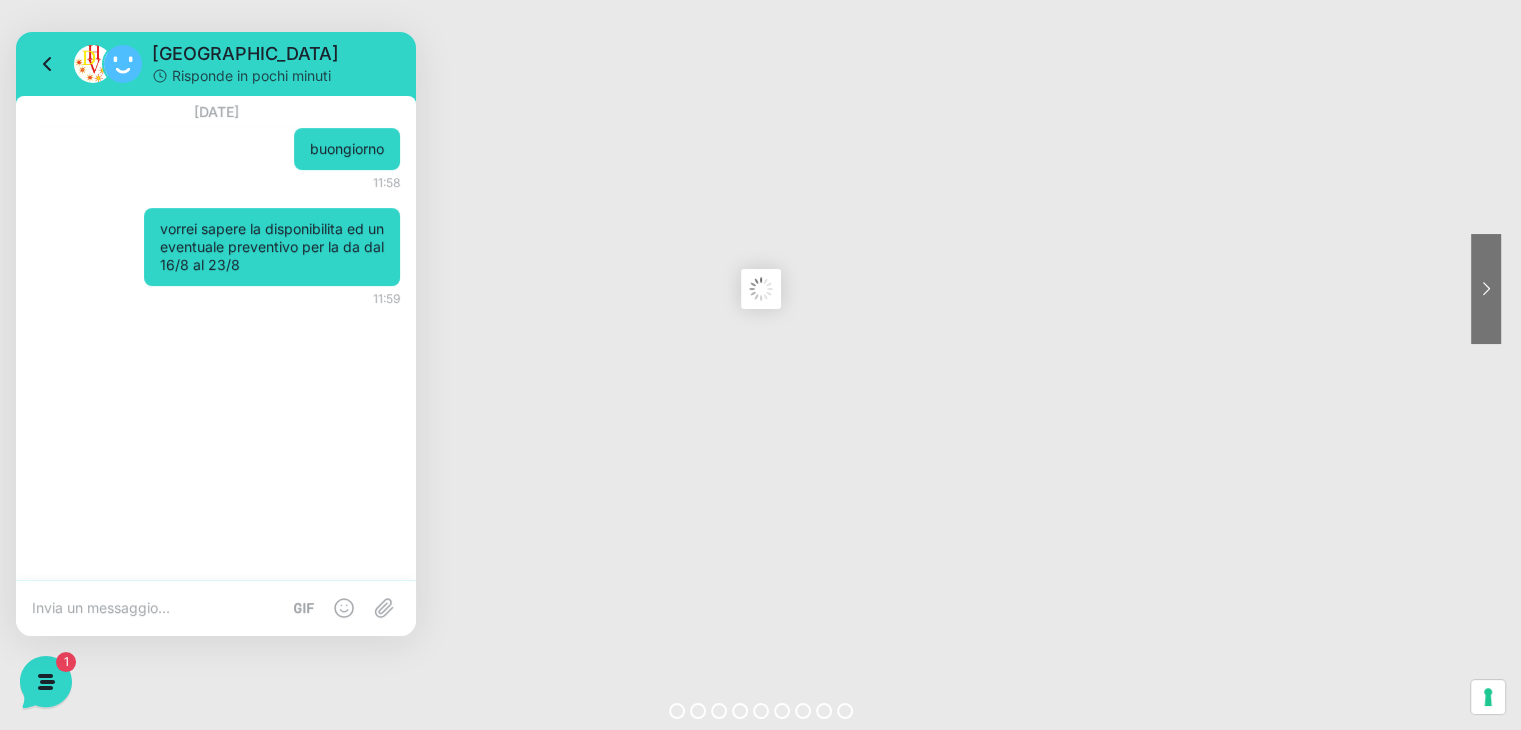 click at bounding box center [216, 608] 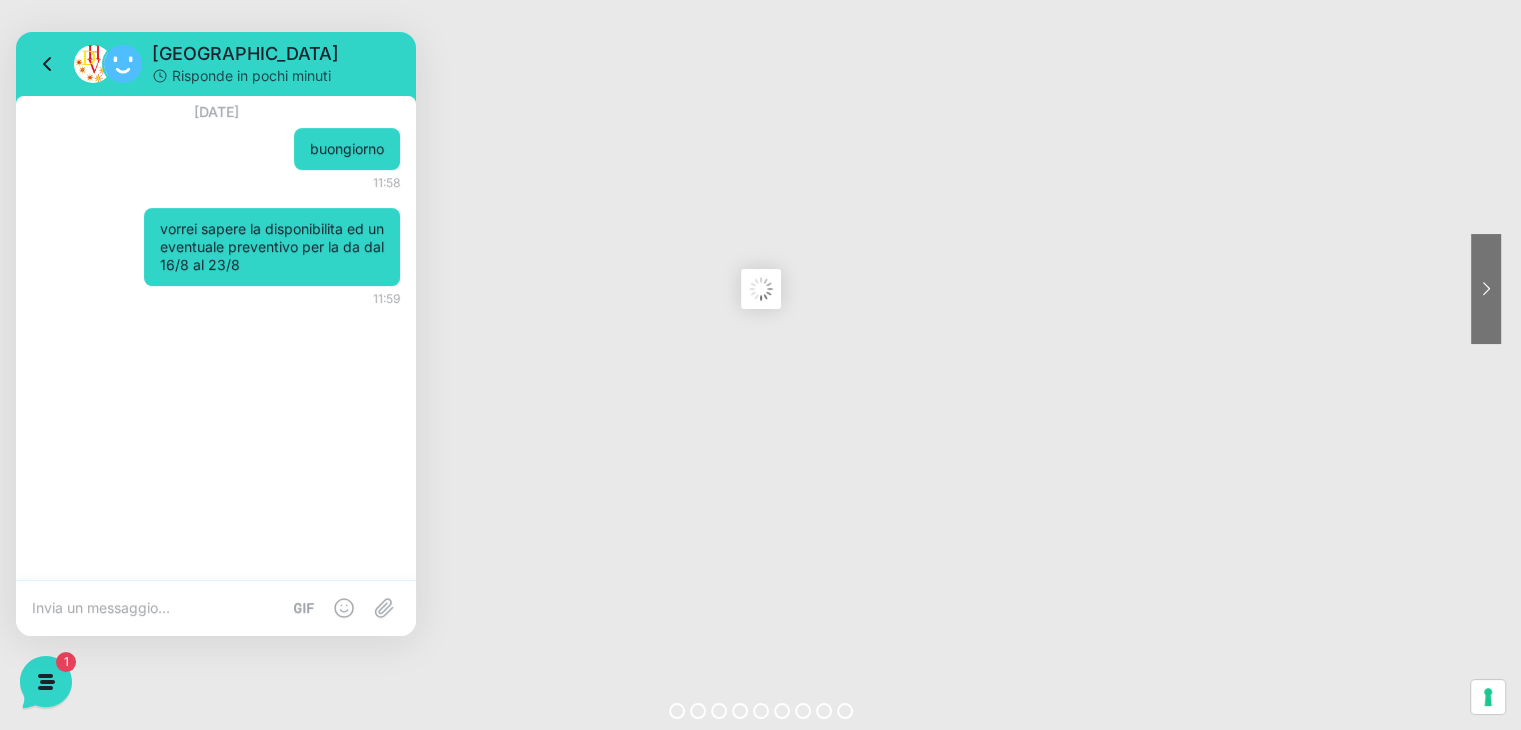 click at bounding box center [156, 608] 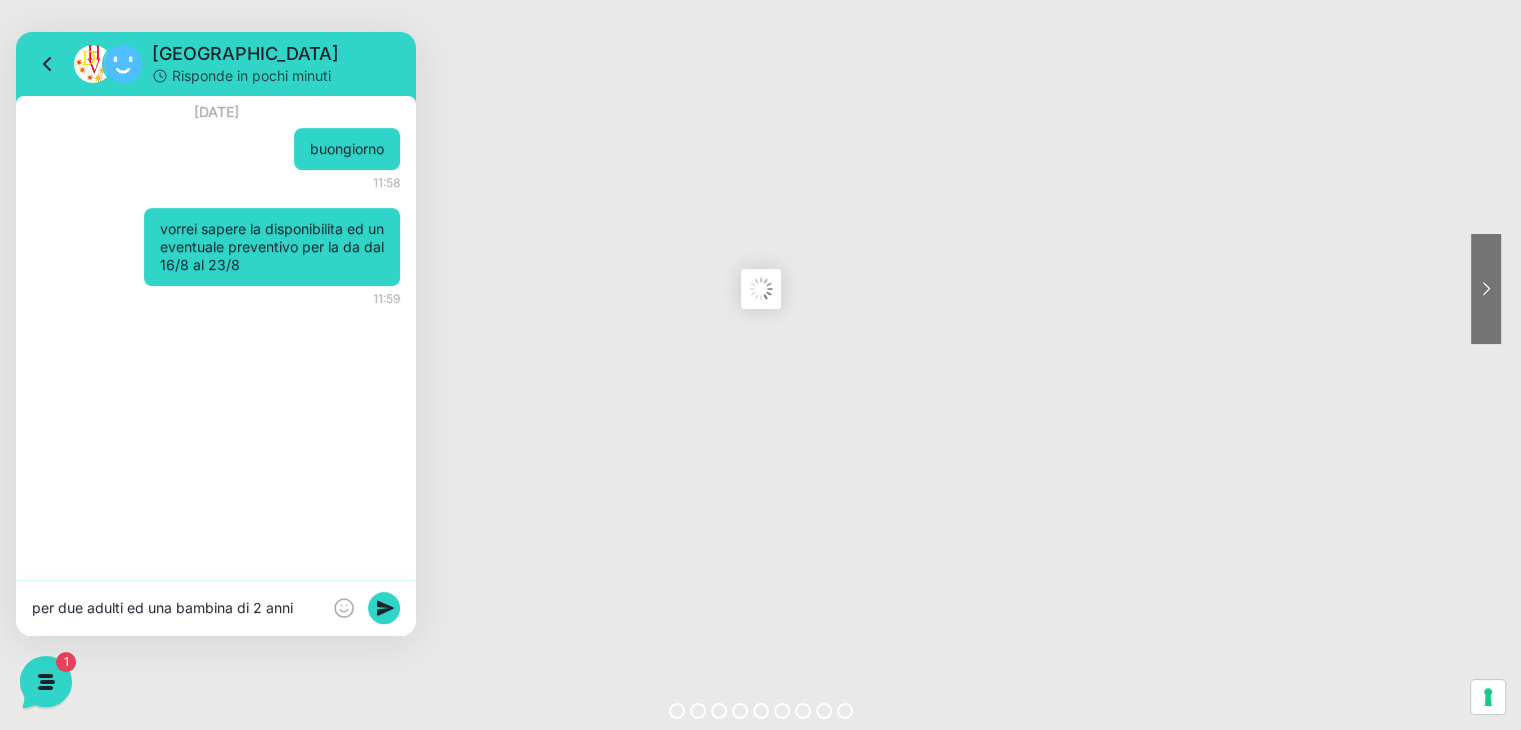 type on "per due adulti ed una bambina di 2 anni" 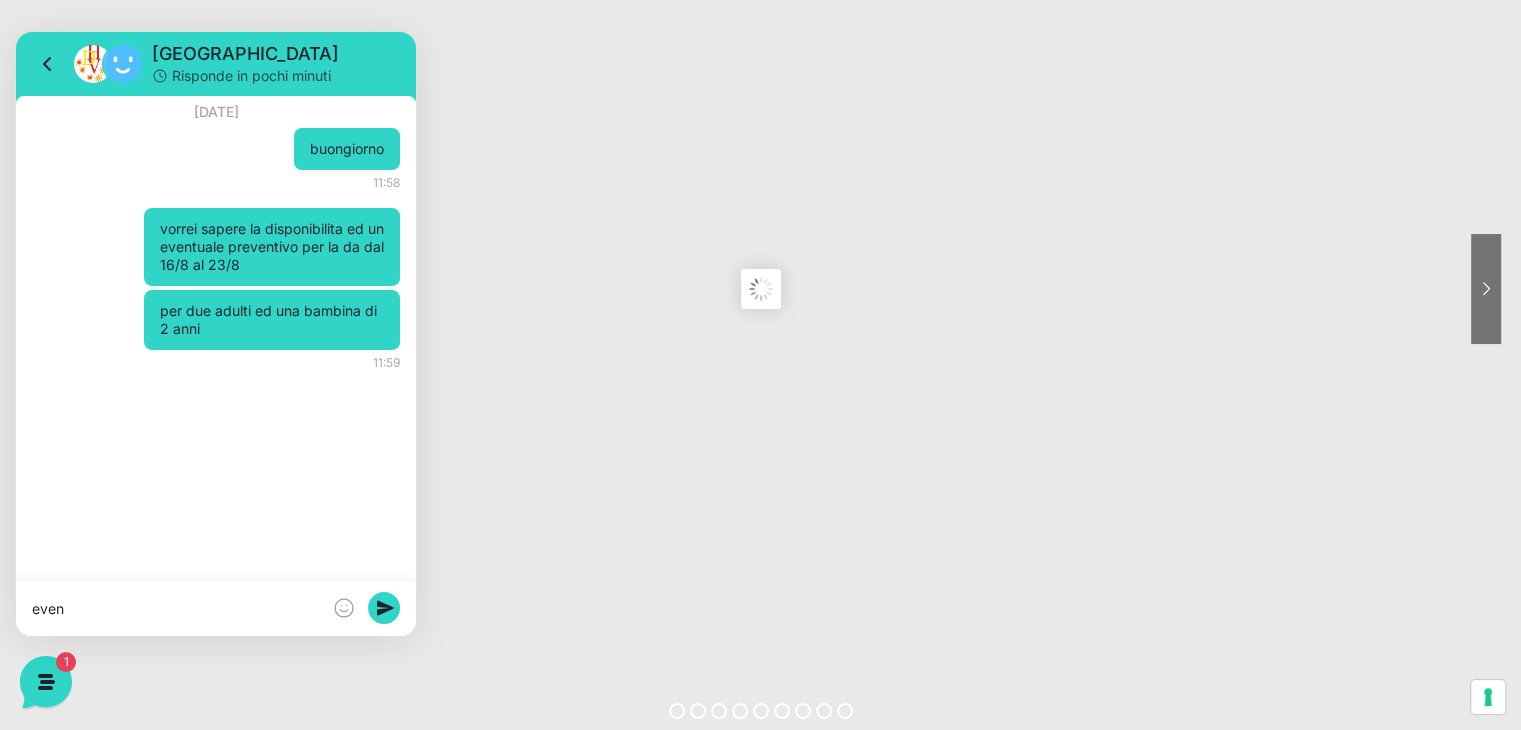 scroll, scrollTop: 0, scrollLeft: 0, axis: both 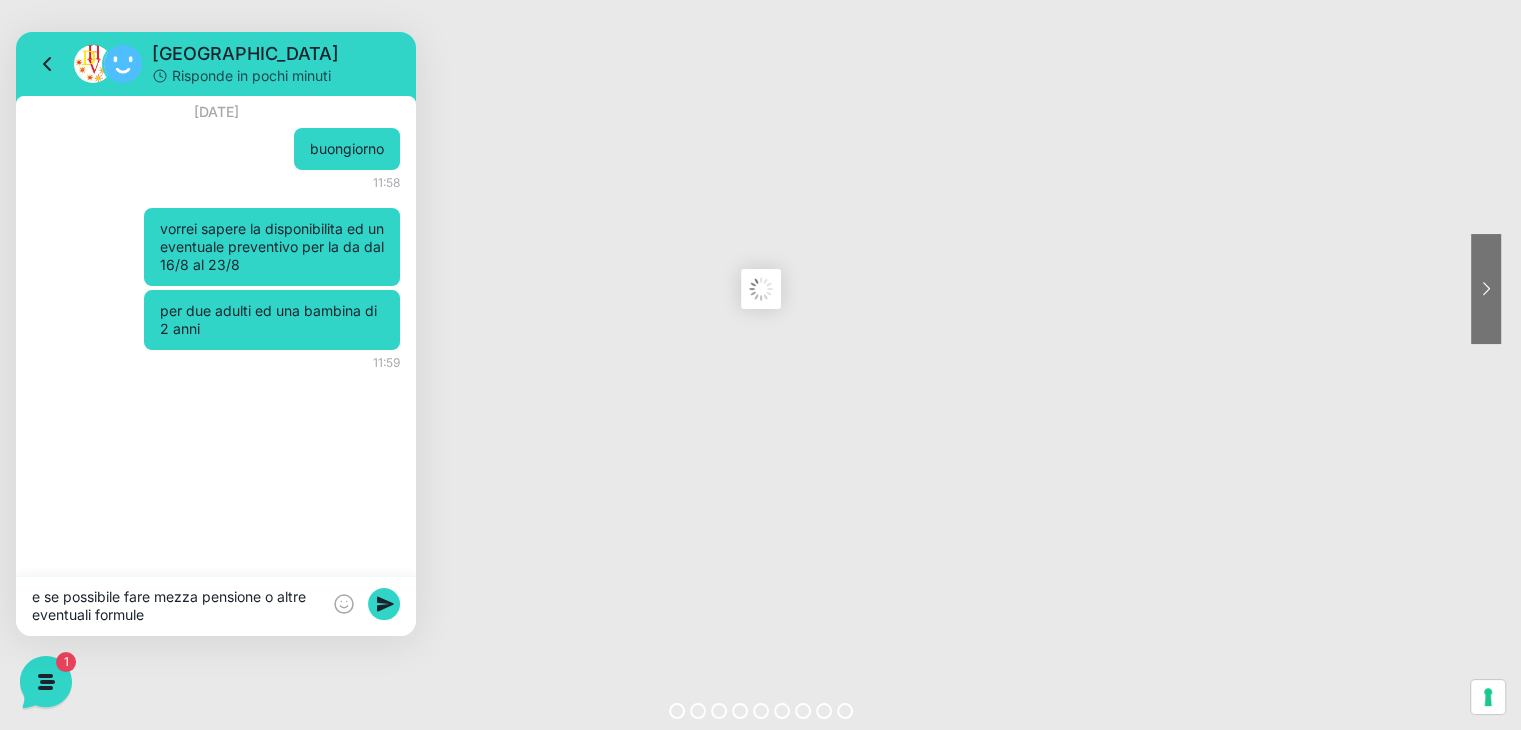 type on "e se possibile fare mezza pensione o altre eventuali formule" 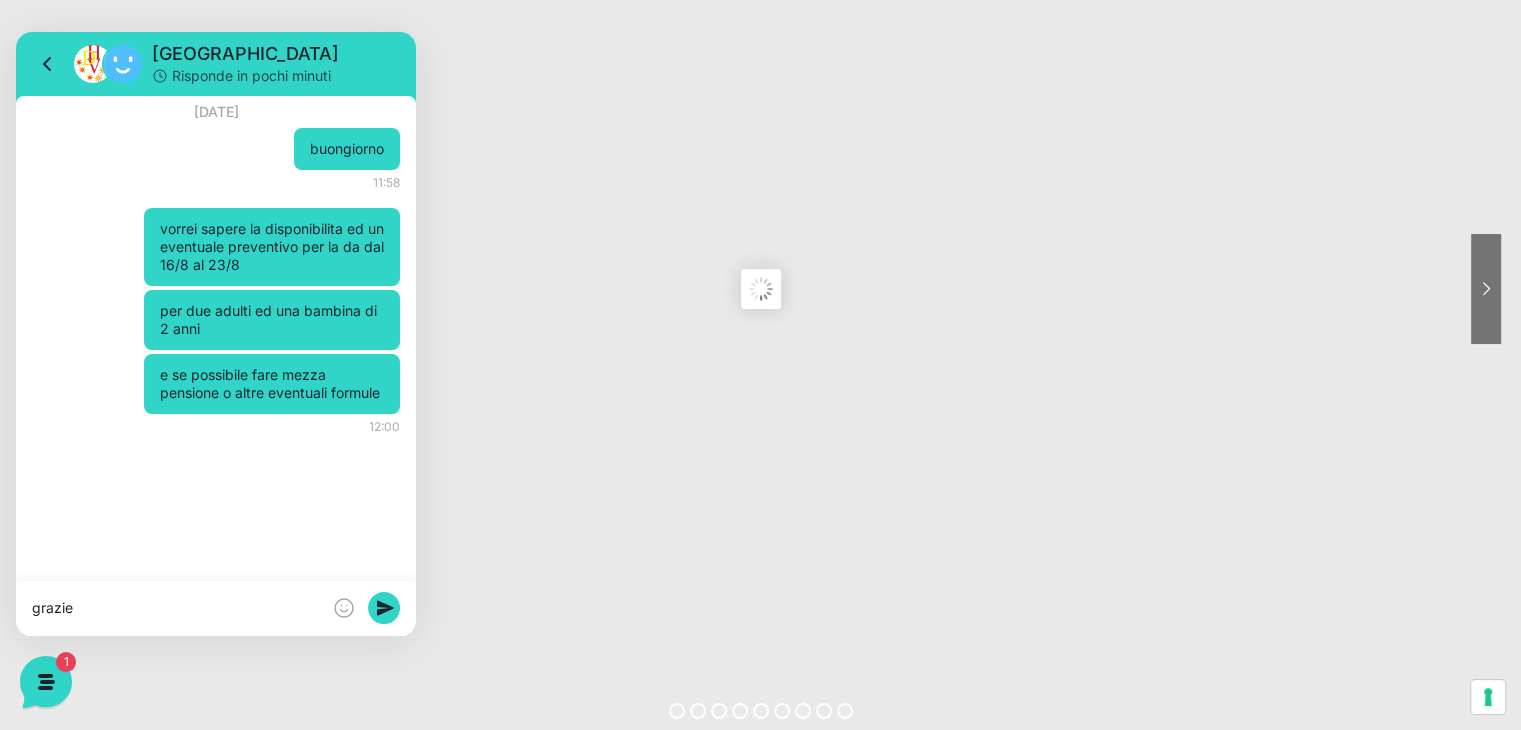 type on "grazie" 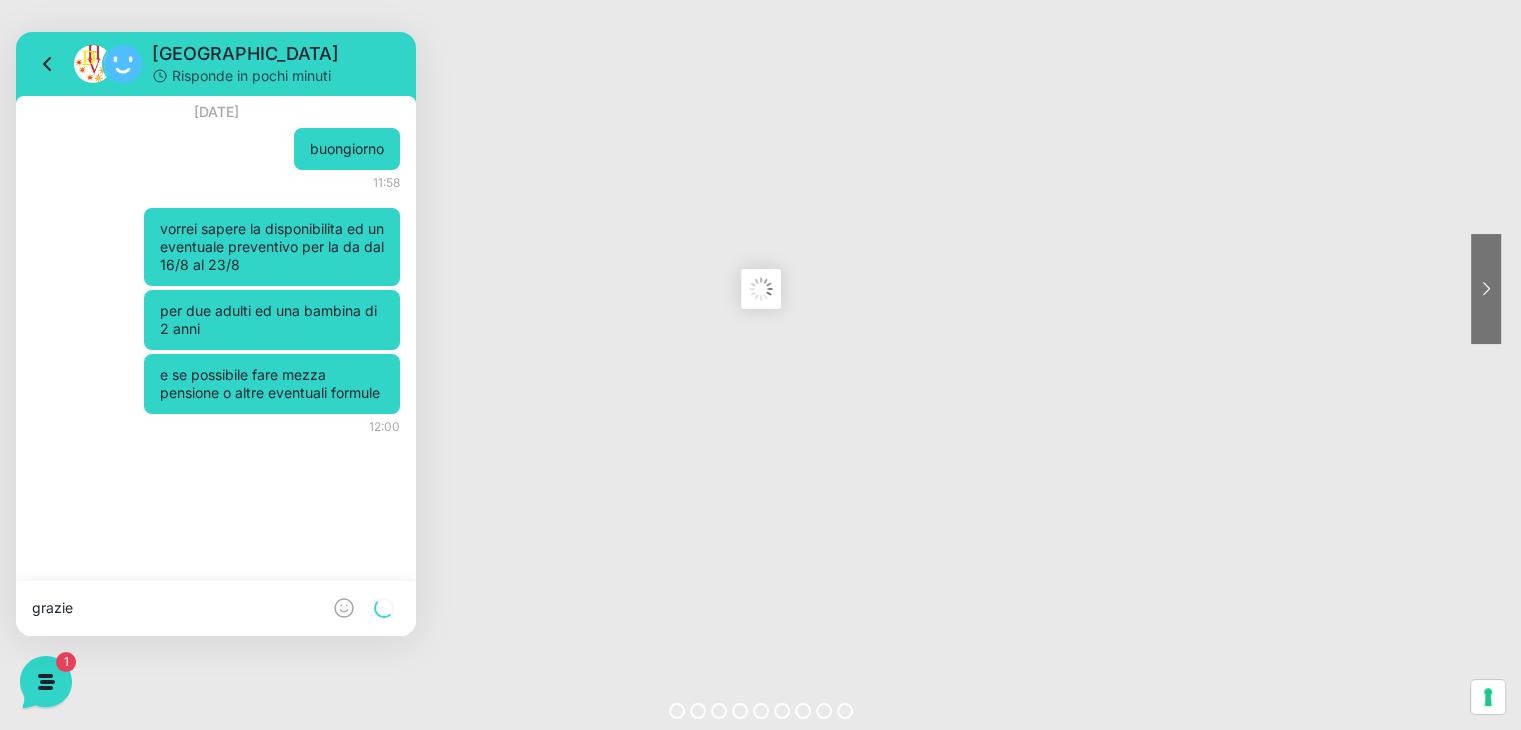 type 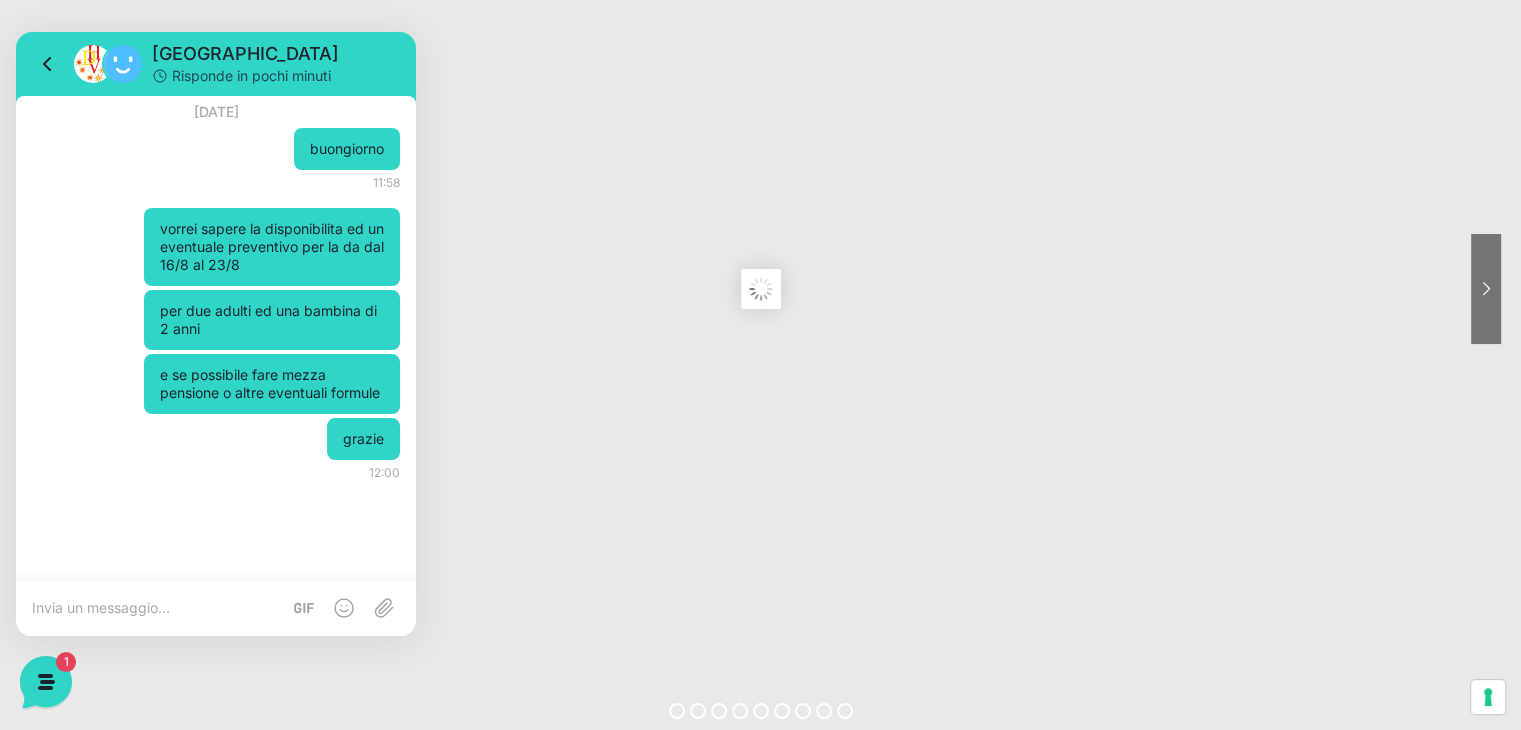 scroll, scrollTop: 0, scrollLeft: 0, axis: both 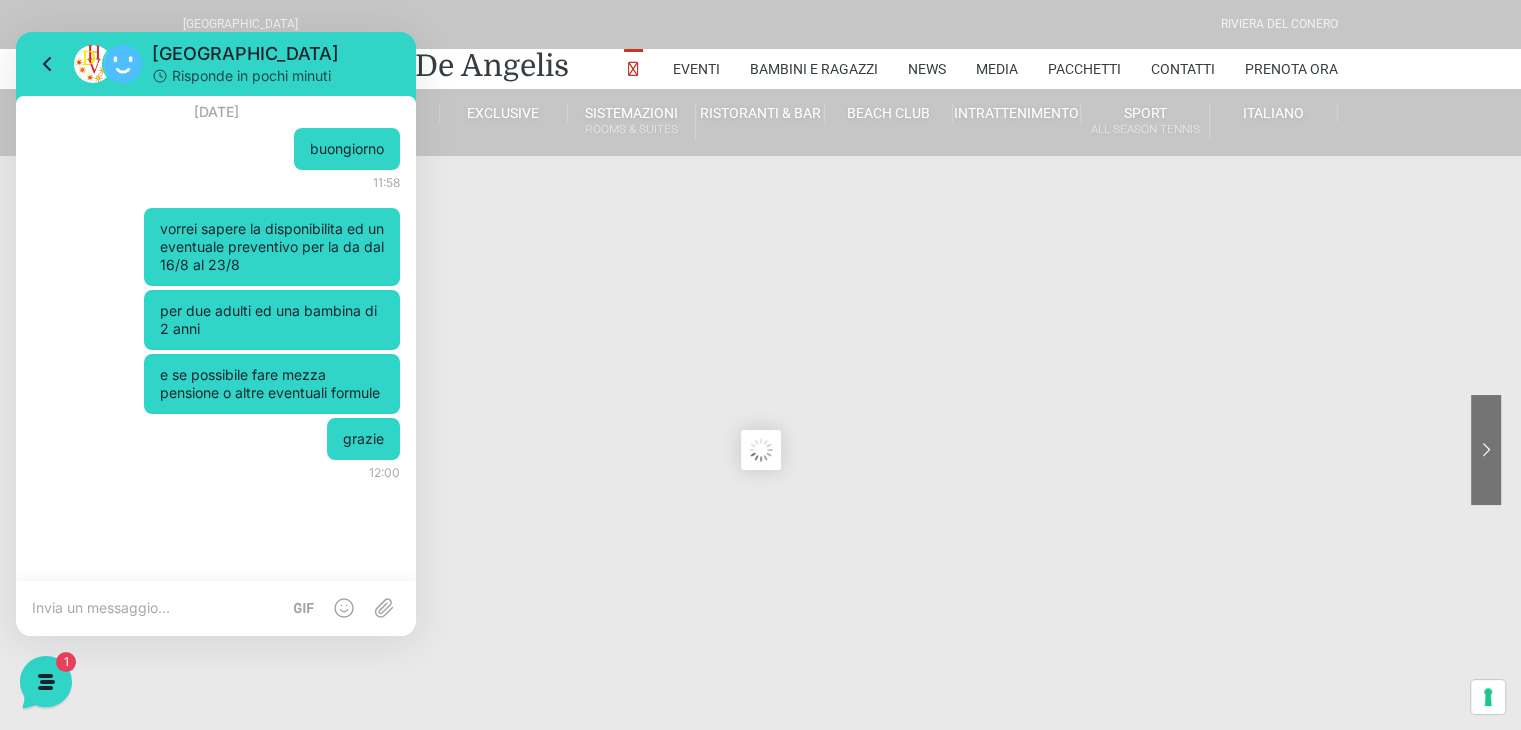 click 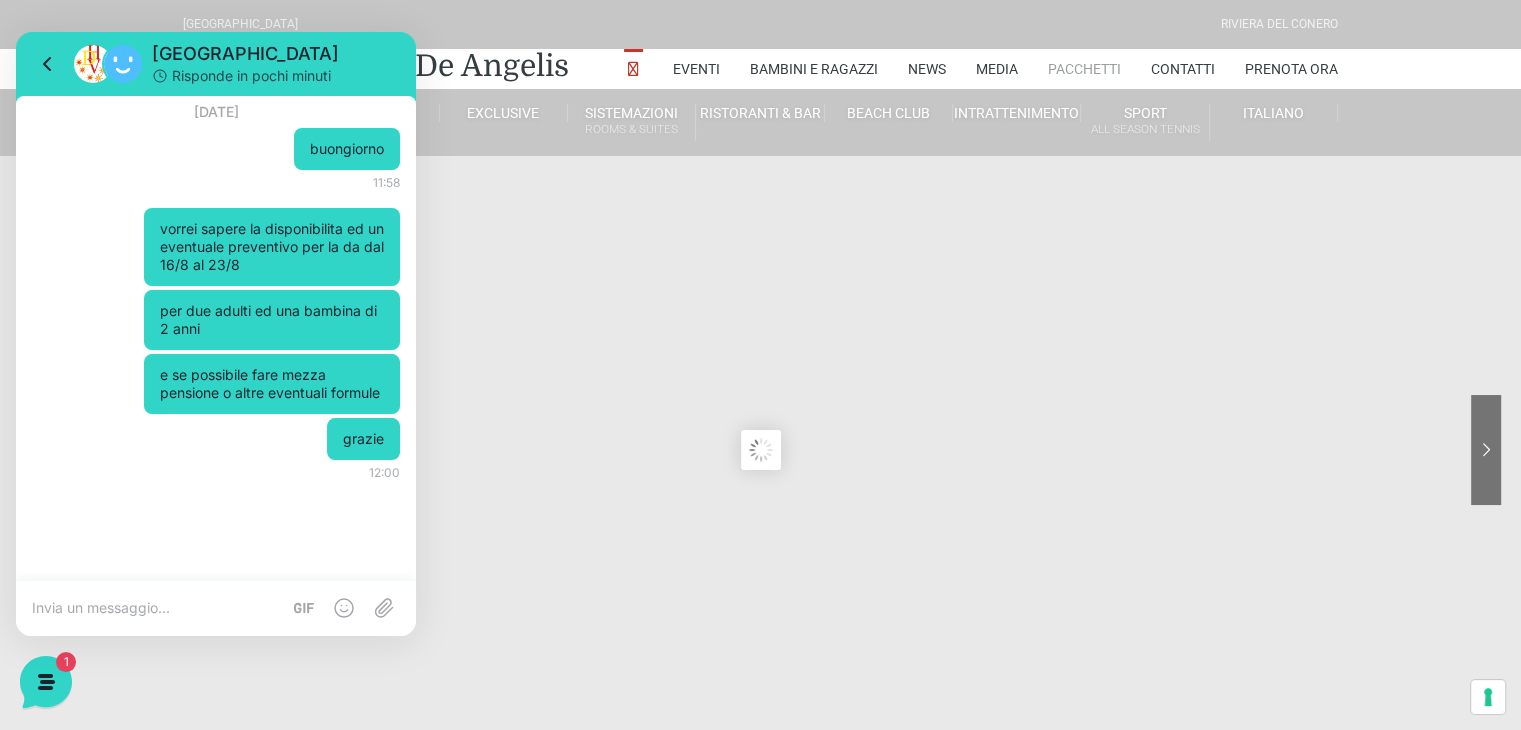 click on "Pacchetti" at bounding box center [1084, 69] 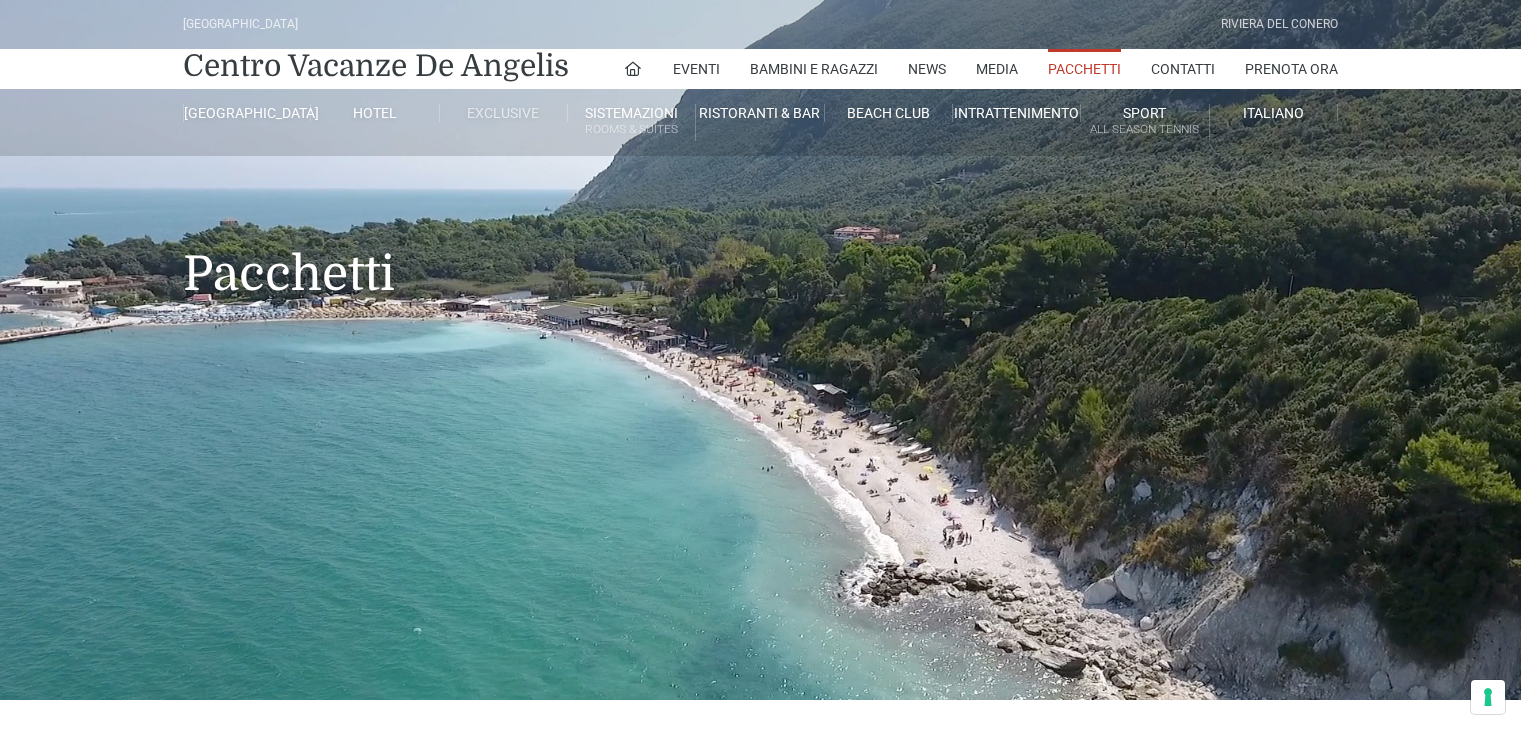 scroll, scrollTop: 0, scrollLeft: 0, axis: both 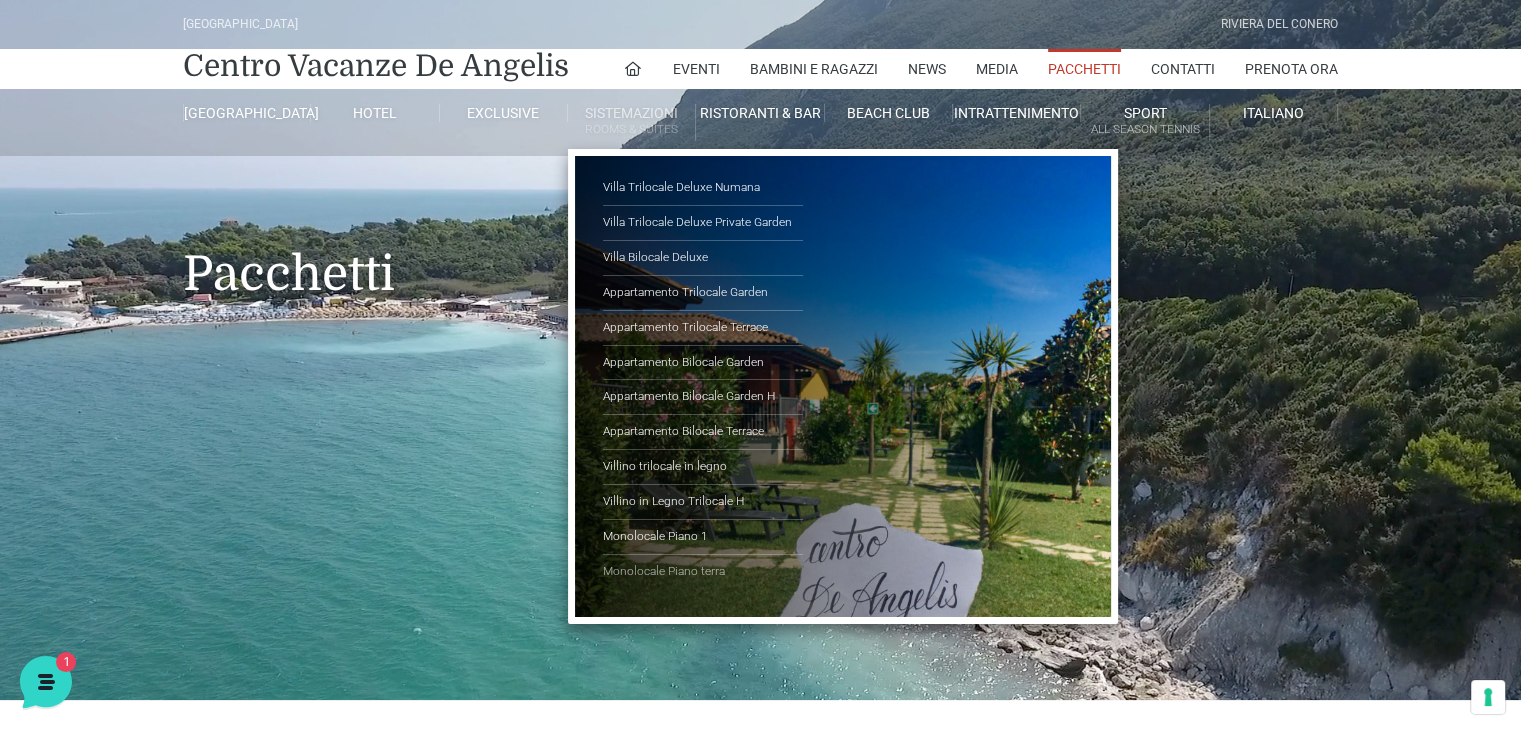 click on "Monolocale Piano terra" at bounding box center [703, 572] 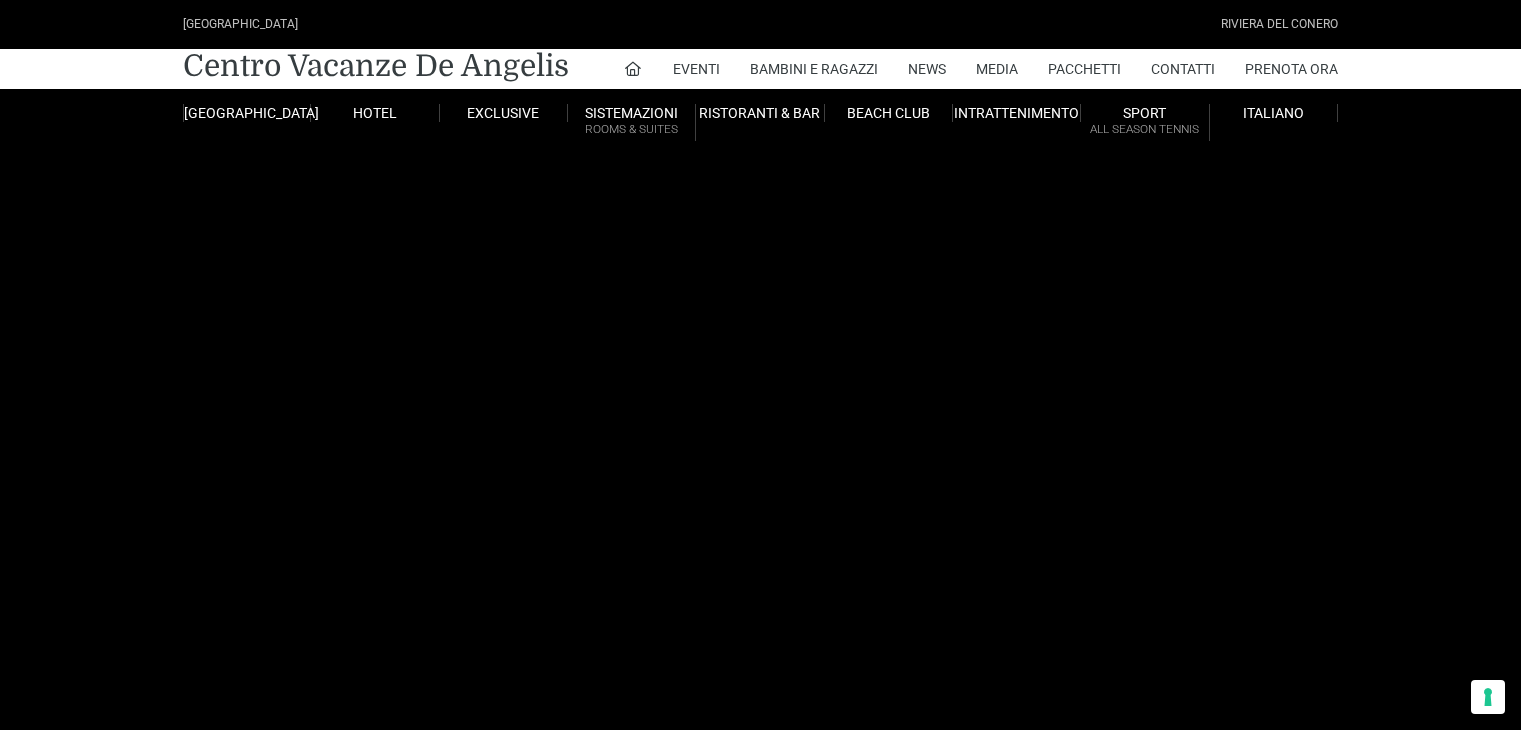 scroll, scrollTop: 0, scrollLeft: 0, axis: both 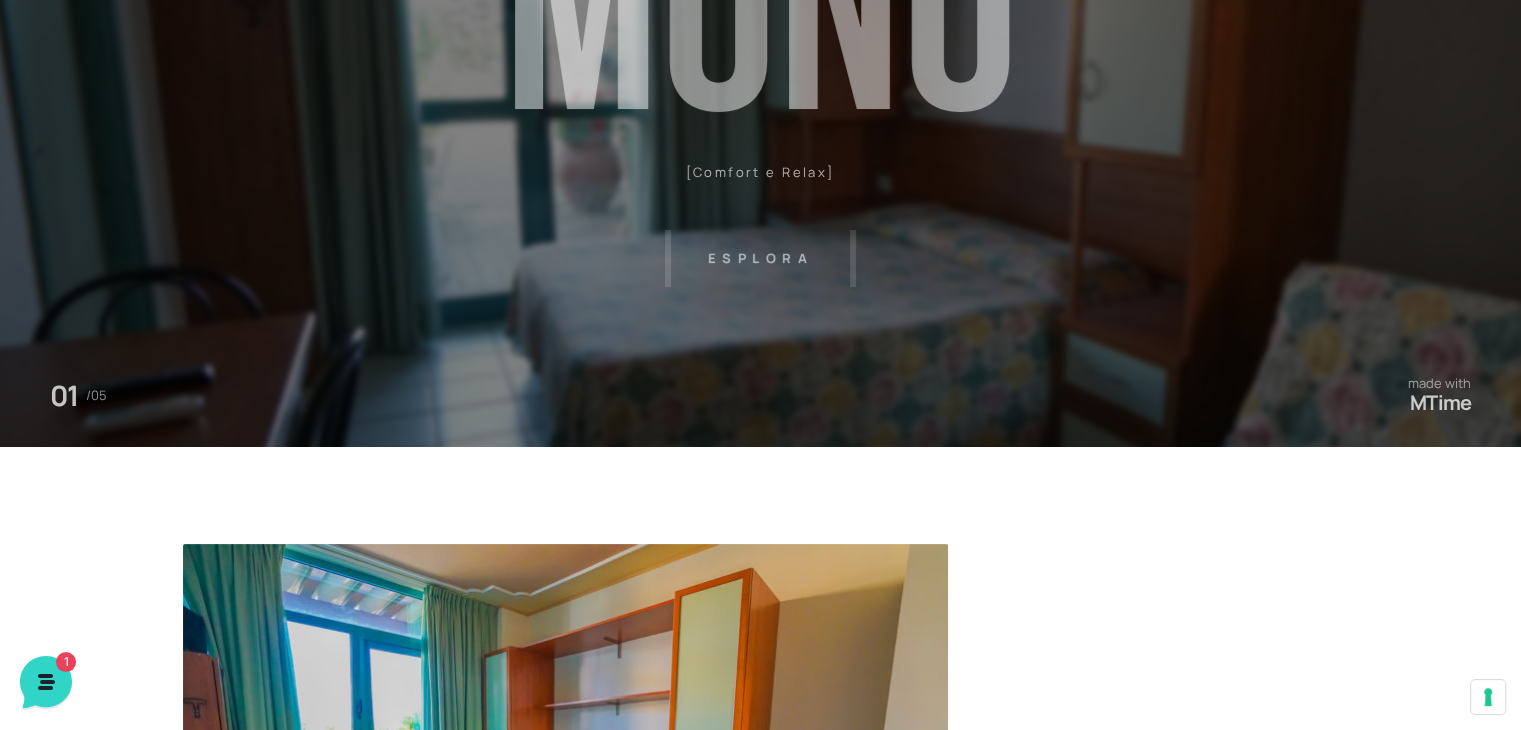 drag, startPoint x: 1521, startPoint y: 75, endPoint x: 1520, endPoint y: 119, distance: 44.011364 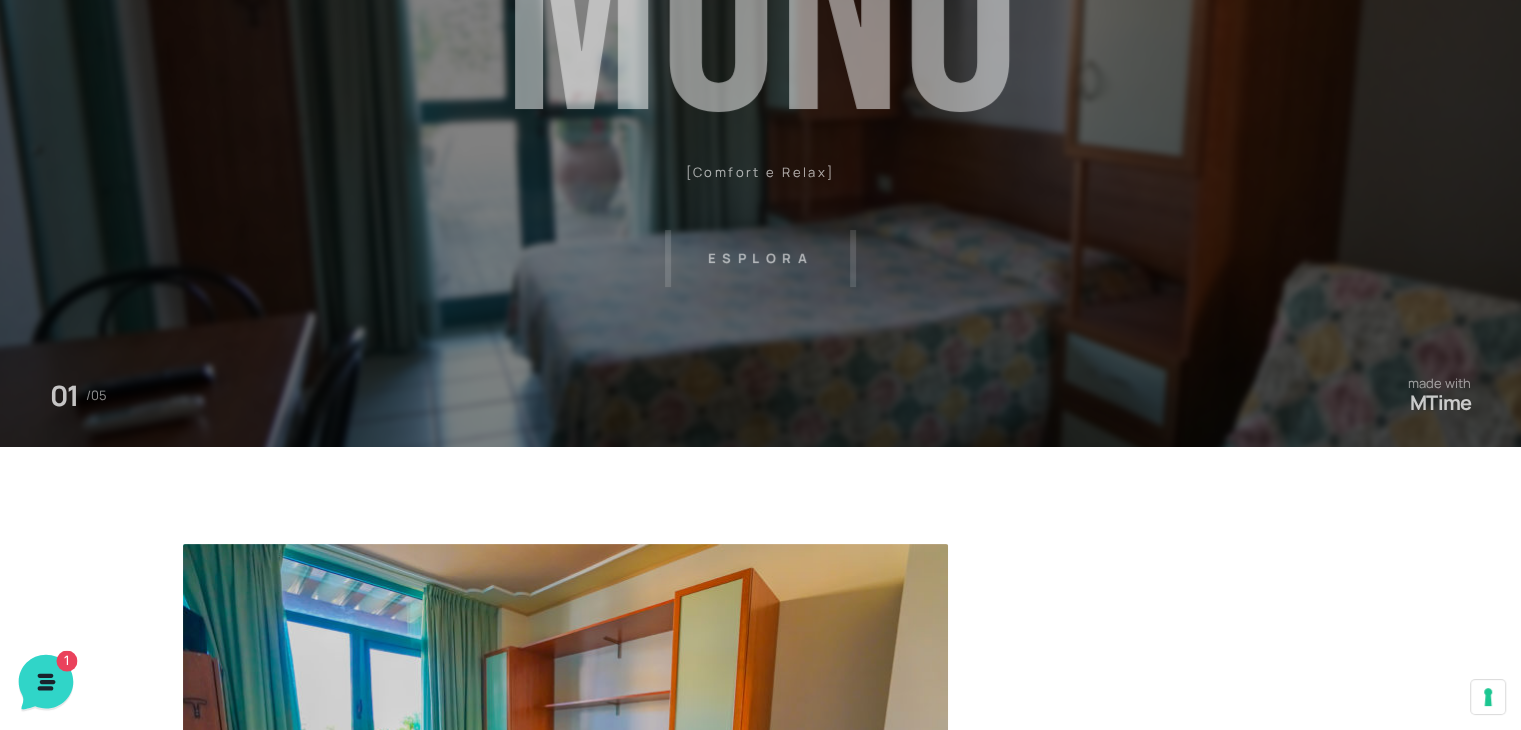 click 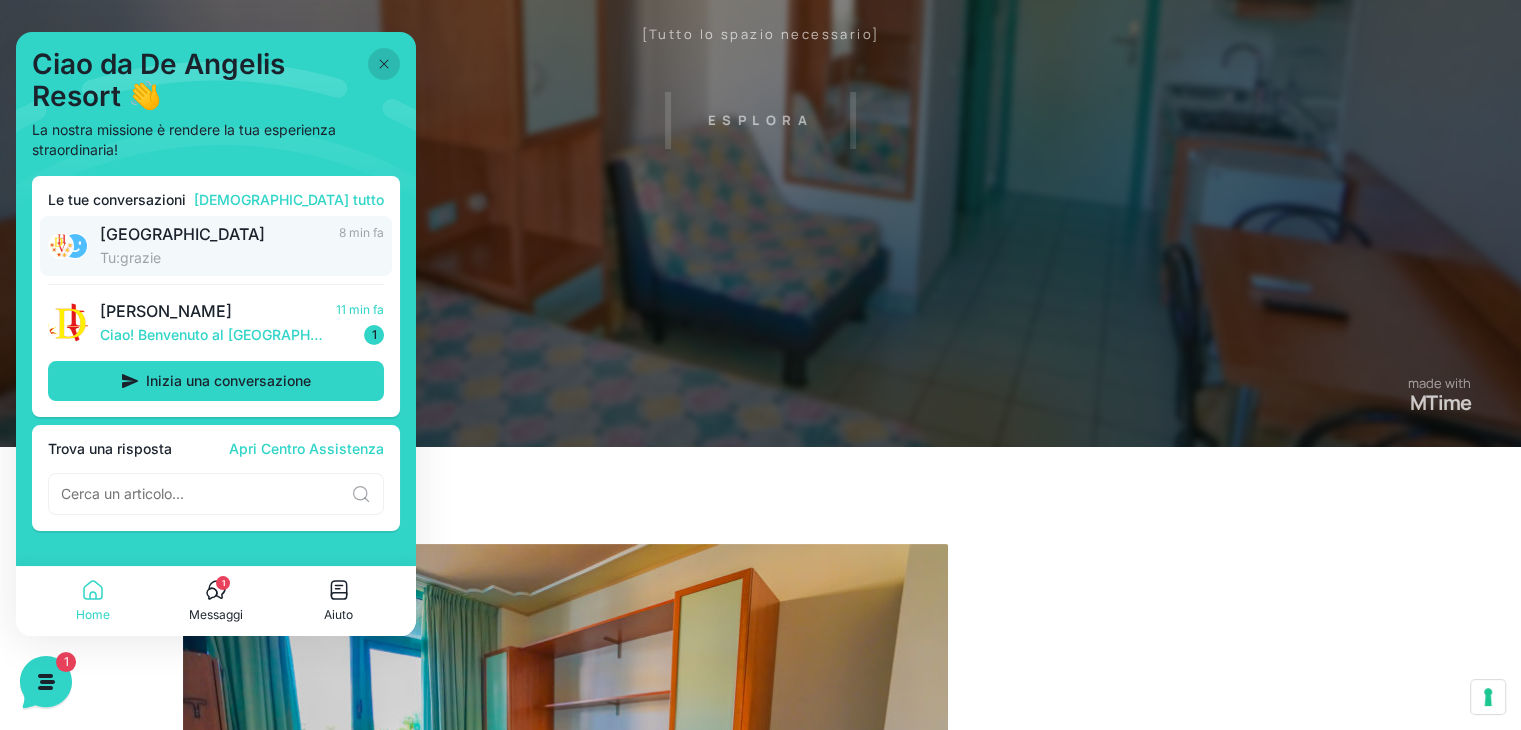 click on "Tu:  grazie" at bounding box center (213, 258) 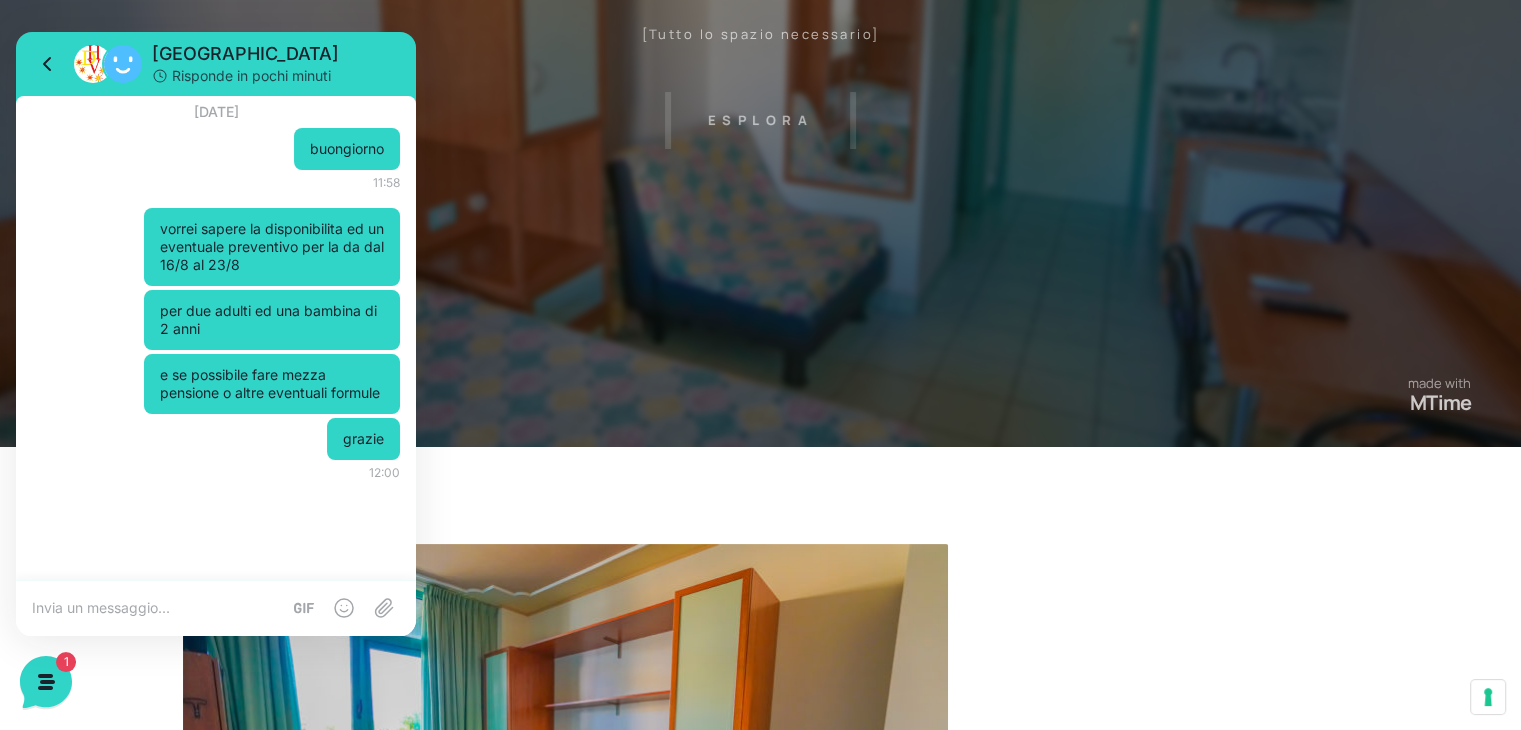 click on "Villaggio Hotel Resort
Riviera Del Conero
Centro Vacanze De Angelis
Eventi
Miss Italia
Cerimonie
Team building
Bambini e Ragazzi
Holly Beach Club
Holly Teeny Club
Holly Young Club
Piscine
Iscrizioni Holly Club
News
Media
Pacchetti
Contatti
Prenota Ora
De Angelis Resort
Parco Piscine
Oasi Naturale
Cappellina
Sala Convegni
Le Marche
Store
Concierge
Colonnina Ricarica
Mappa del Villaggio
Hotel
Suite Prestige
Camera Prestige
Camera Suite H
Sala Meeting
Exclusive
Villa Luxury
Dimora Padronale
Villa 601 Alpine
Villa Classic
Bilocale Garden Gold
Sistemazioni Rooms & Suites
Villa Trilocale Deluxe Numana
Villa Trilocale Deluxe Private Garden
Villa Bilocale Deluxe
Appartamento Trilocale Garden" at bounding box center [760, 166] 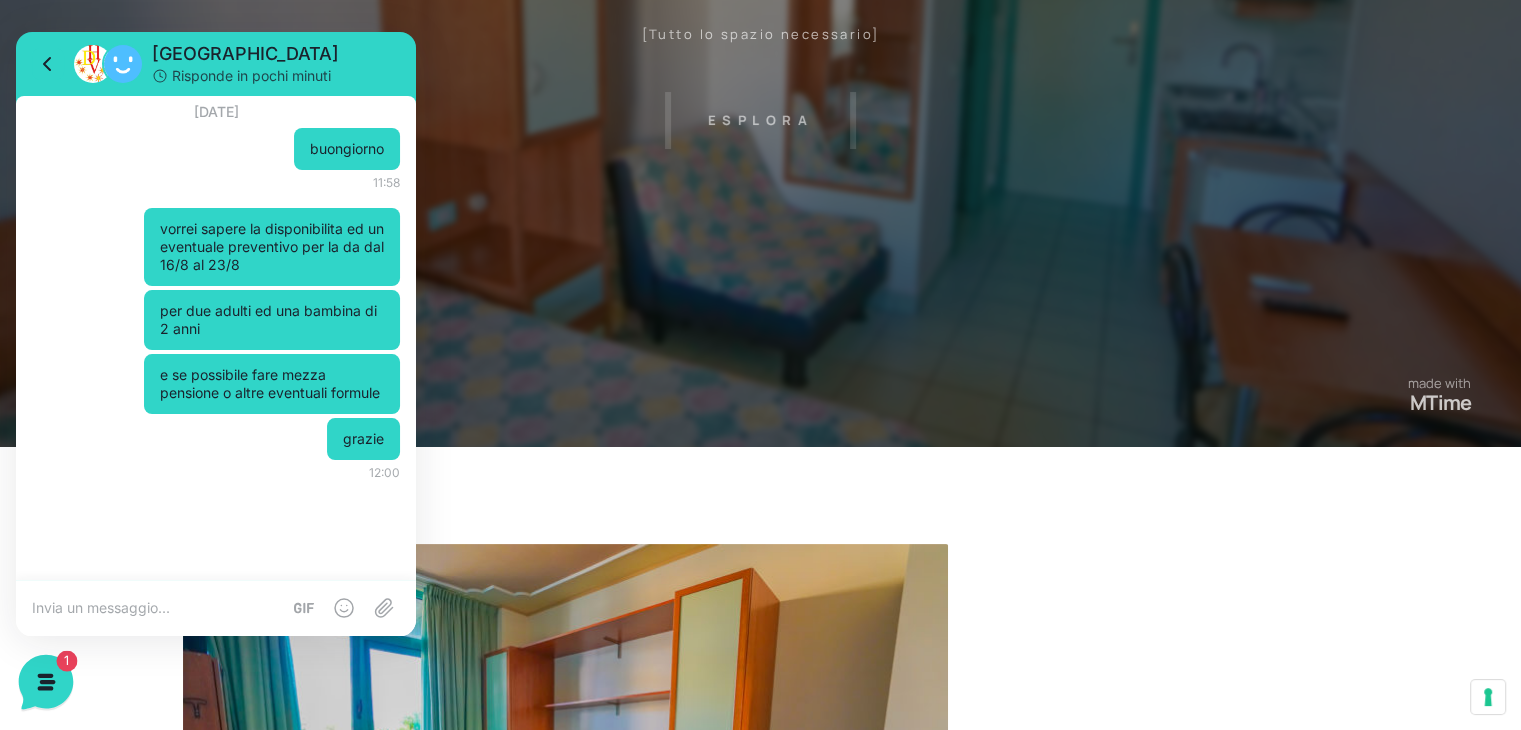 click 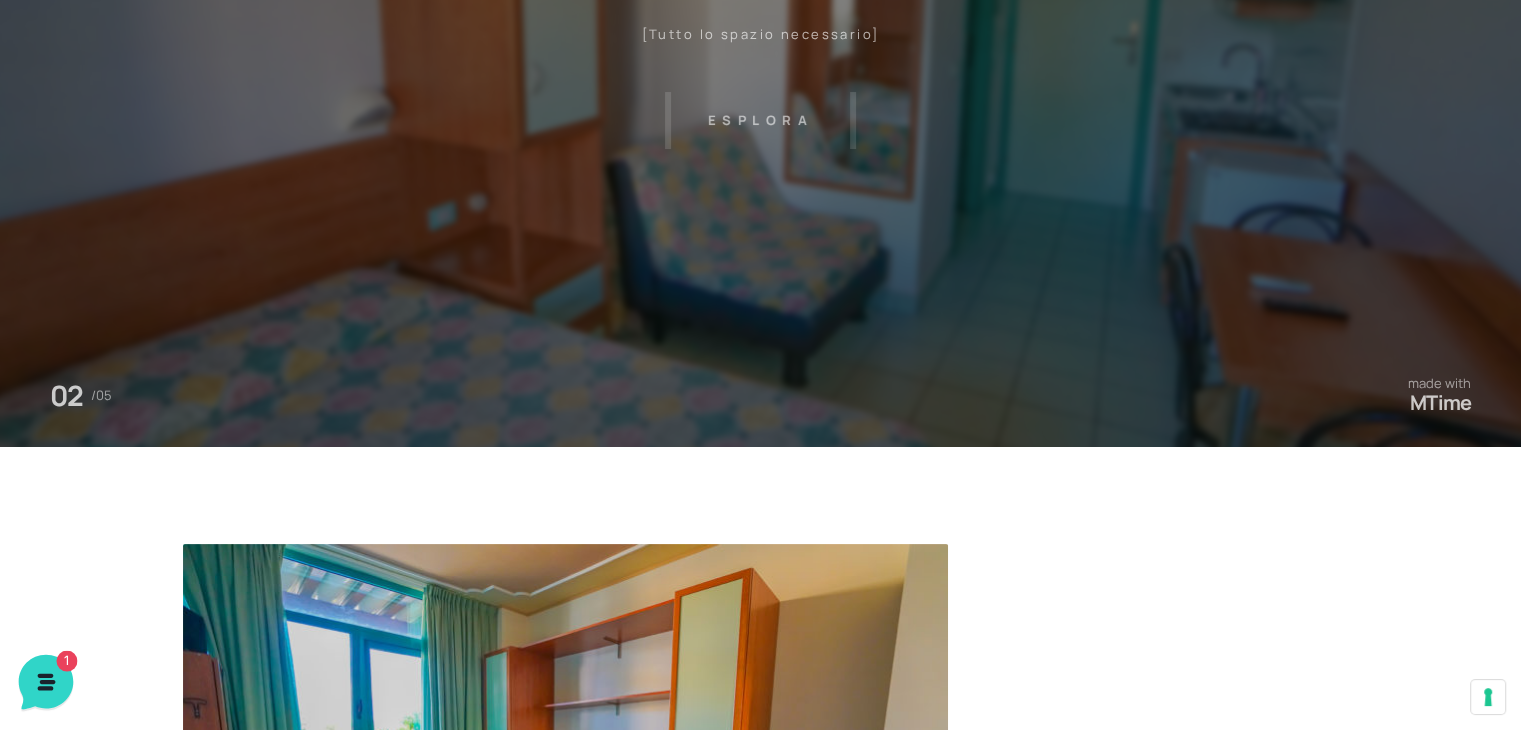 click 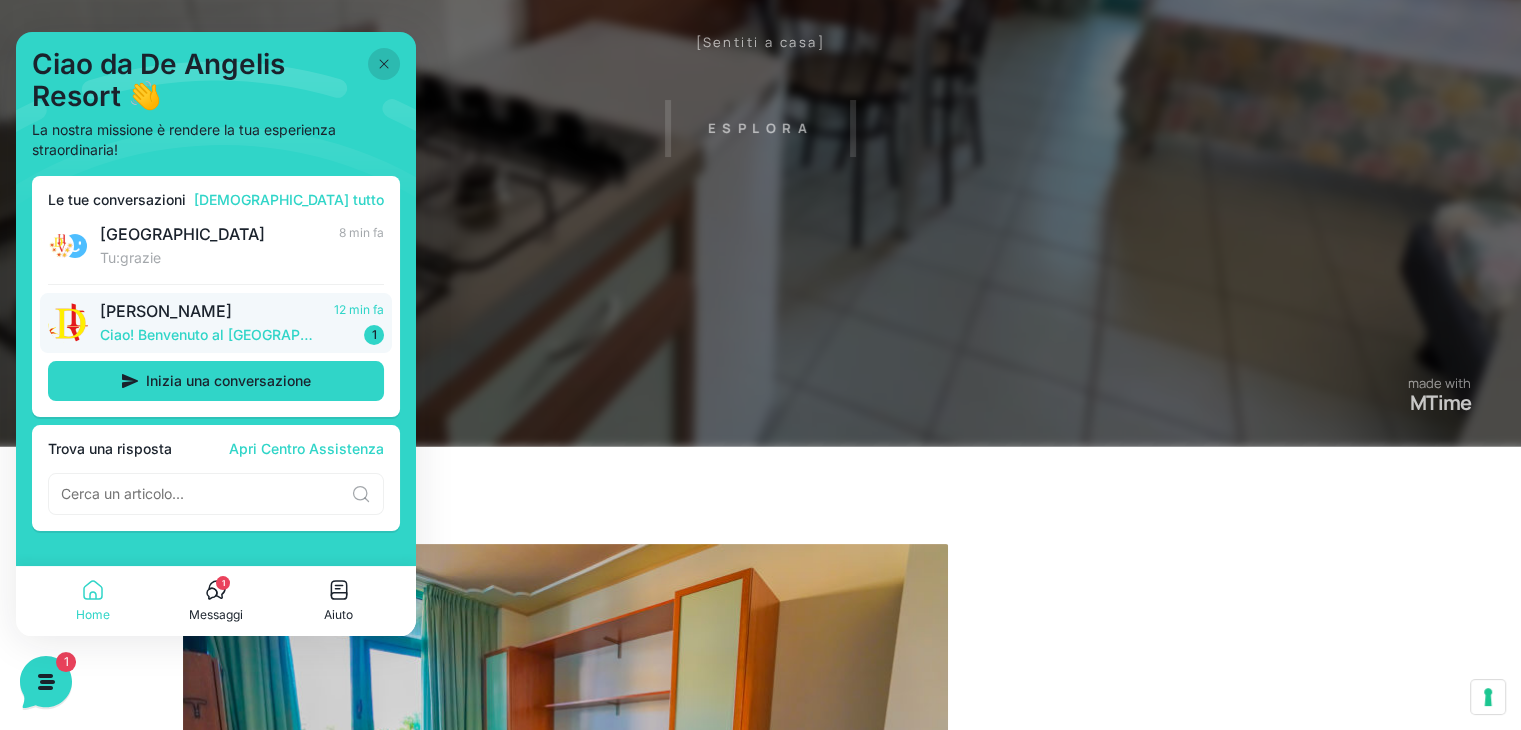 click on "12 min fa 1" at bounding box center (359, 323) 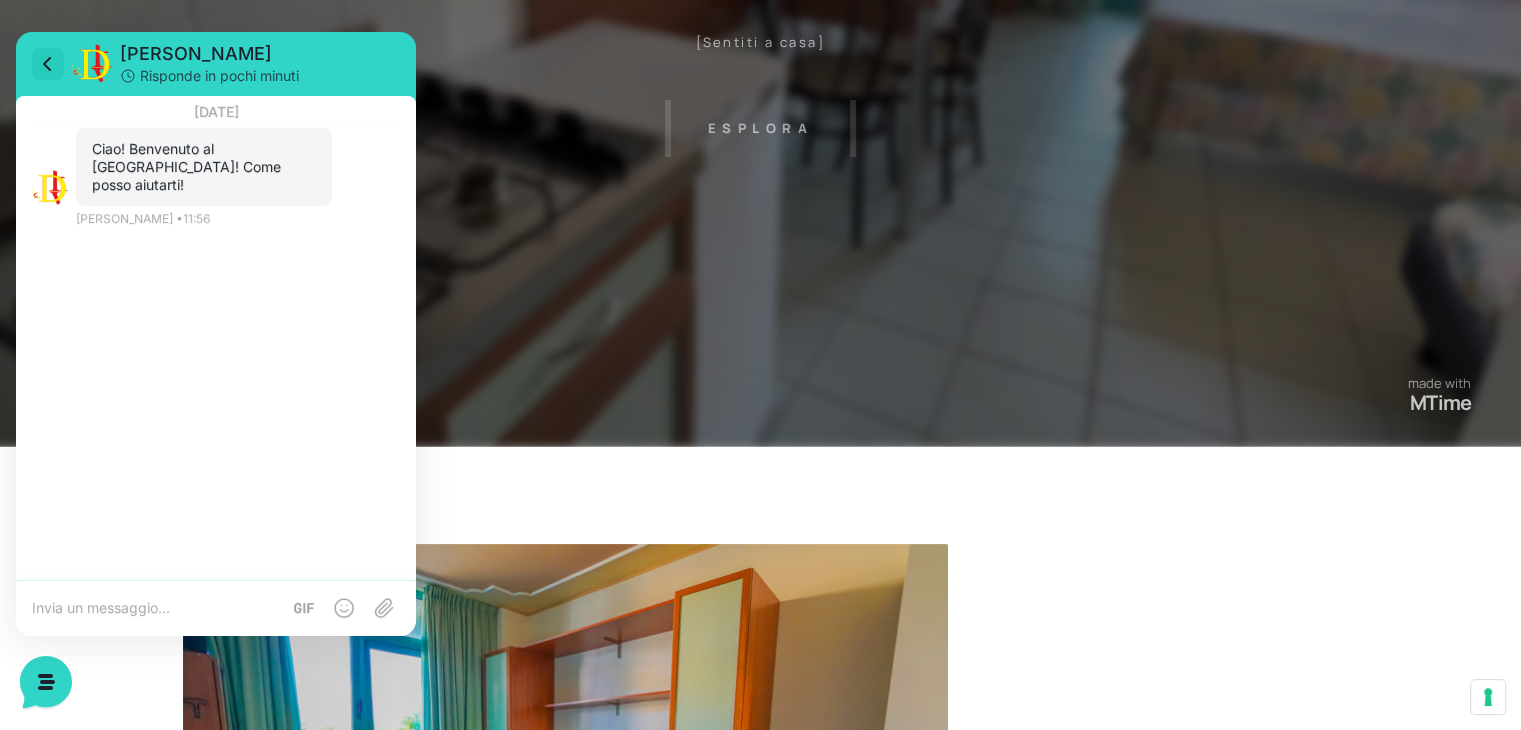 click 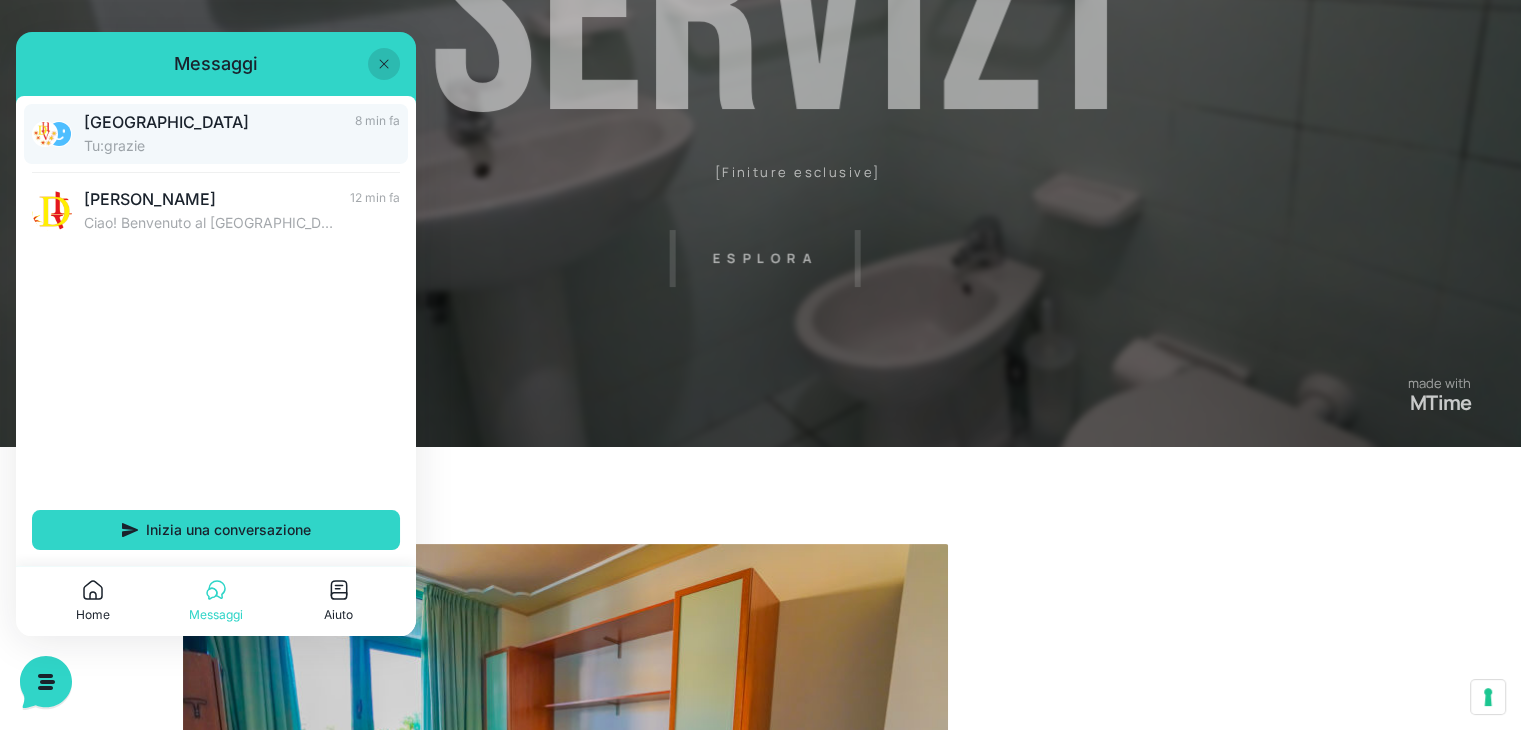 click on "Tu:  grazie" at bounding box center (213, 146) 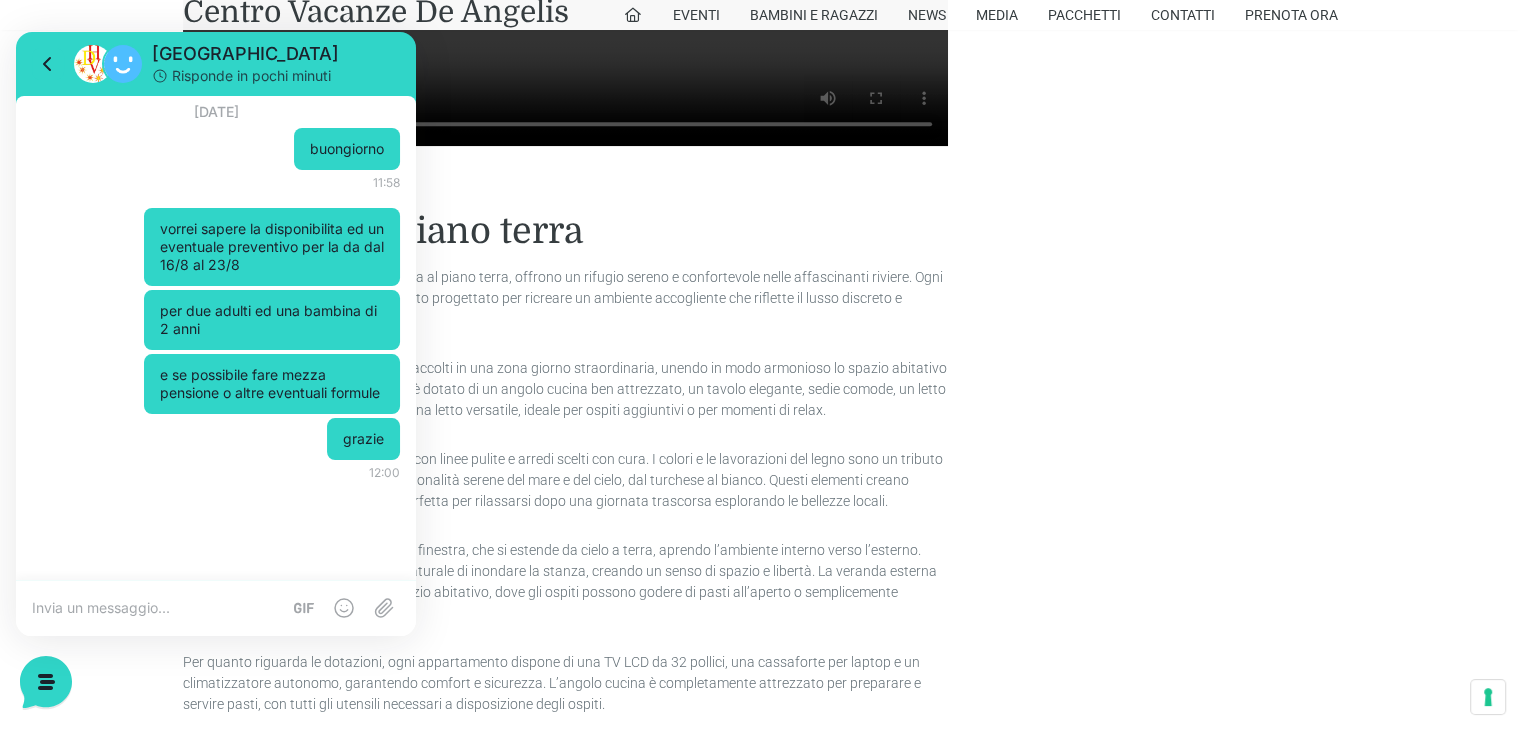 scroll, scrollTop: 1067, scrollLeft: 0, axis: vertical 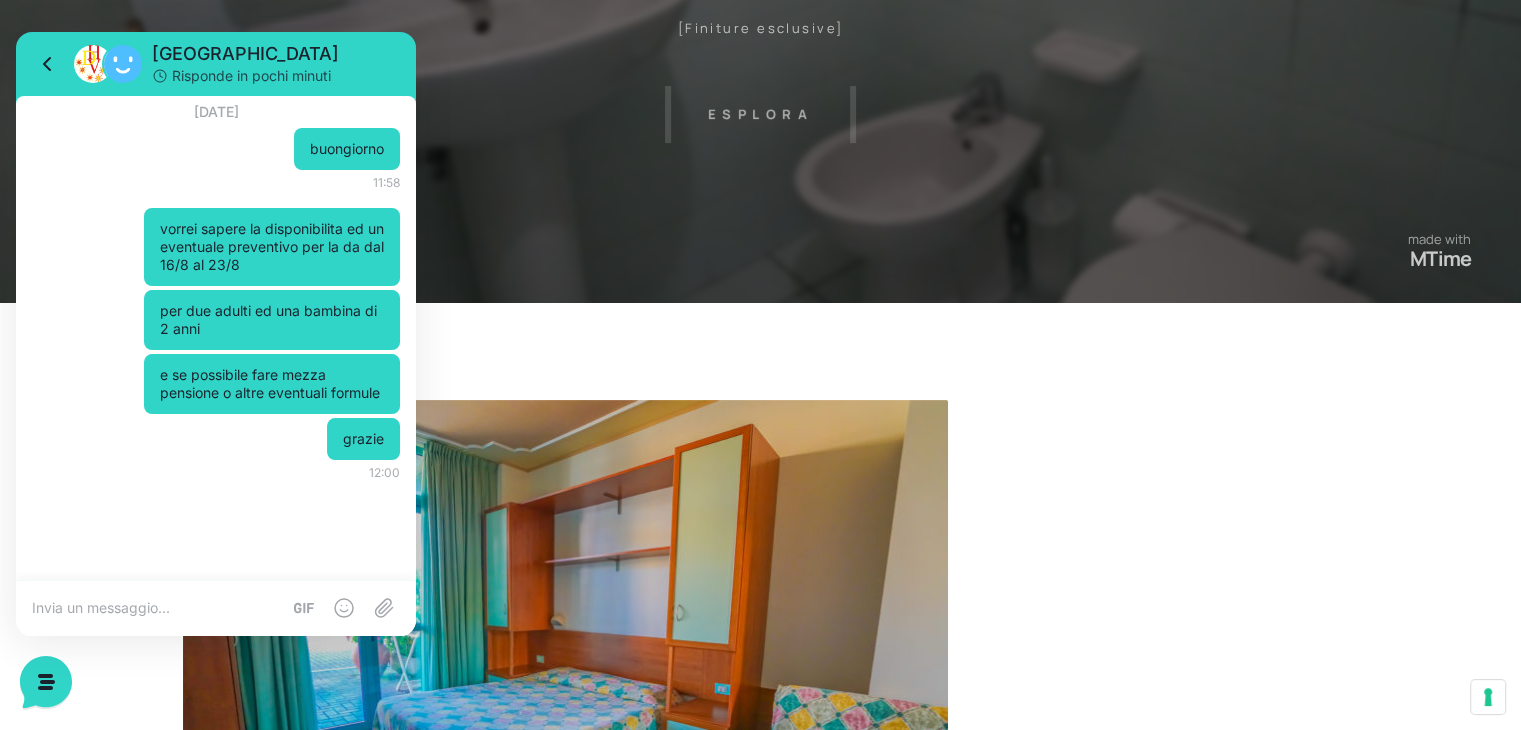 click on "Villaggio Hotel Resort
Riviera Del Conero
Centro Vacanze De Angelis
Eventi
Miss Italia
Cerimonie
Team building
Bambini e Ragazzi
Holly Beach Club
Holly Teeny Club
Holly Young Club
Piscine
Iscrizioni Holly Club
News
Media
Pacchetti
Contatti
Prenota Ora
De Angelis Resort
Parco Piscine
Oasi Naturale
Cappellina
Sala Convegni
Le Marche
Store
Concierge
Colonnina Ricarica
Mappa del Villaggio
Hotel
Suite Prestige
Camera Prestige
Camera Suite H
Sala Meeting
Exclusive
Villa Luxury
Dimora Padronale
Villa 601 Alpine
Villa Classic
Bilocale Garden Gold
Sistemazioni Rooms & Suites
Villa Trilocale Deluxe Numana
Villa Trilocale Deluxe Private Garden
Villa Bilocale Deluxe
Appartamento Trilocale Garden" at bounding box center [760, 22] 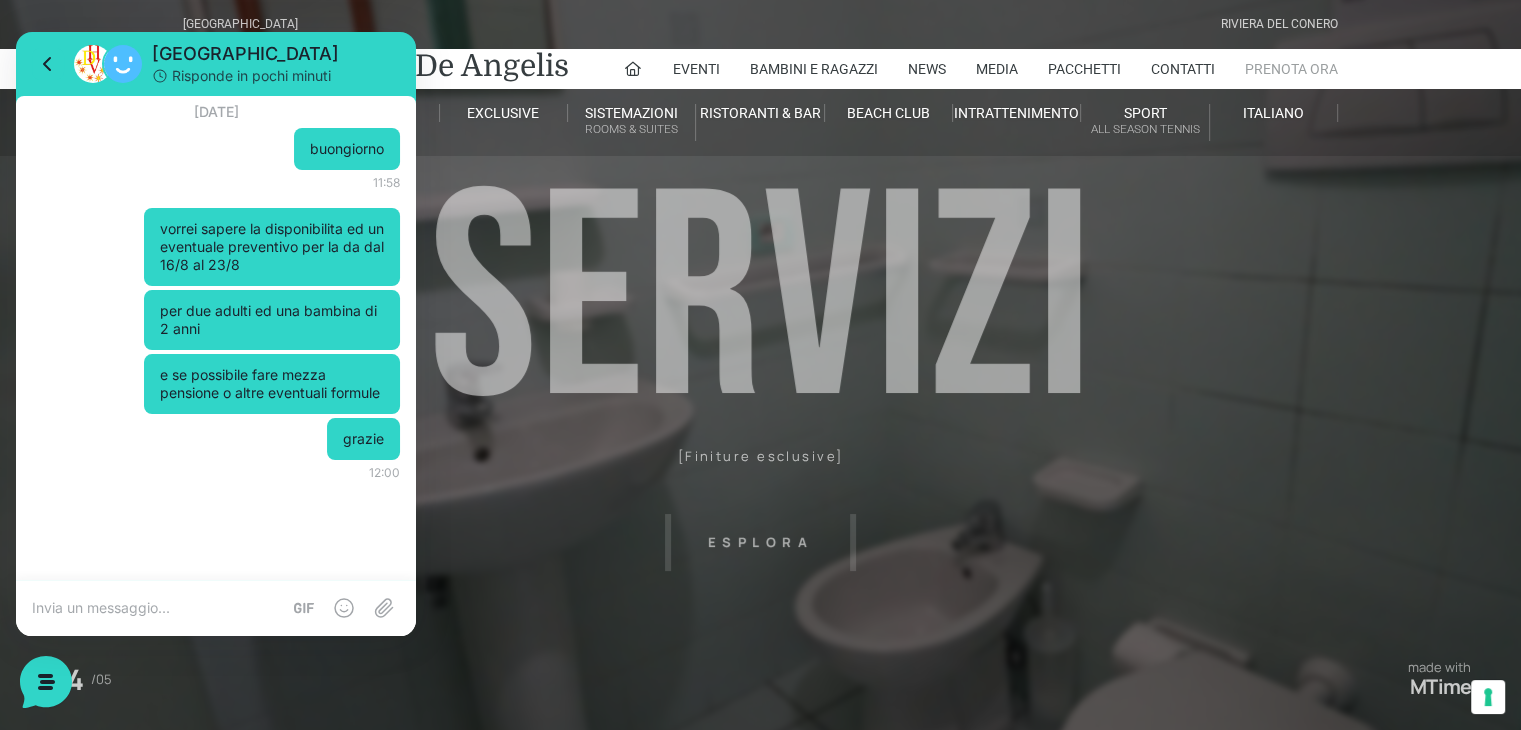 click on "Prenota Ora" at bounding box center [1291, 69] 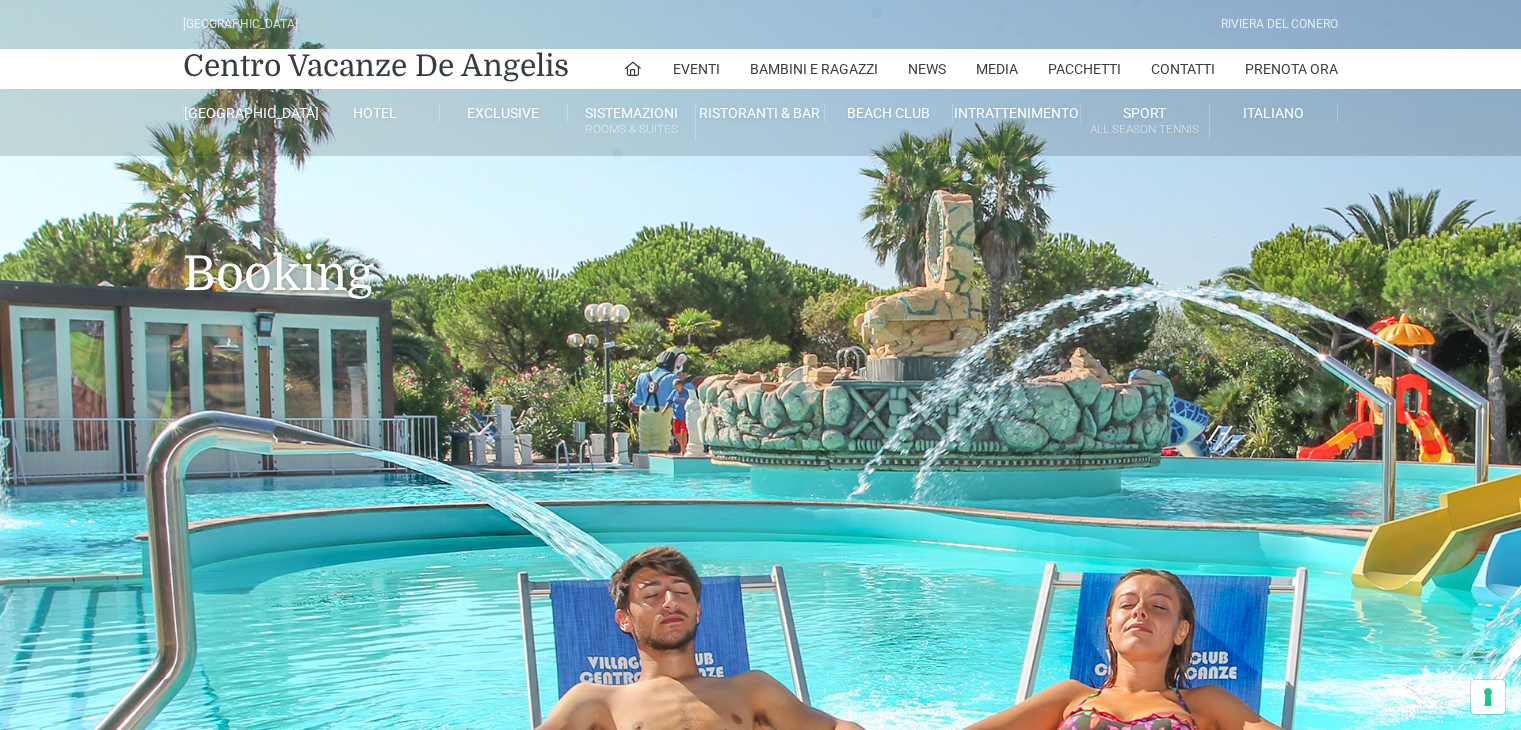 scroll, scrollTop: 0, scrollLeft: 0, axis: both 